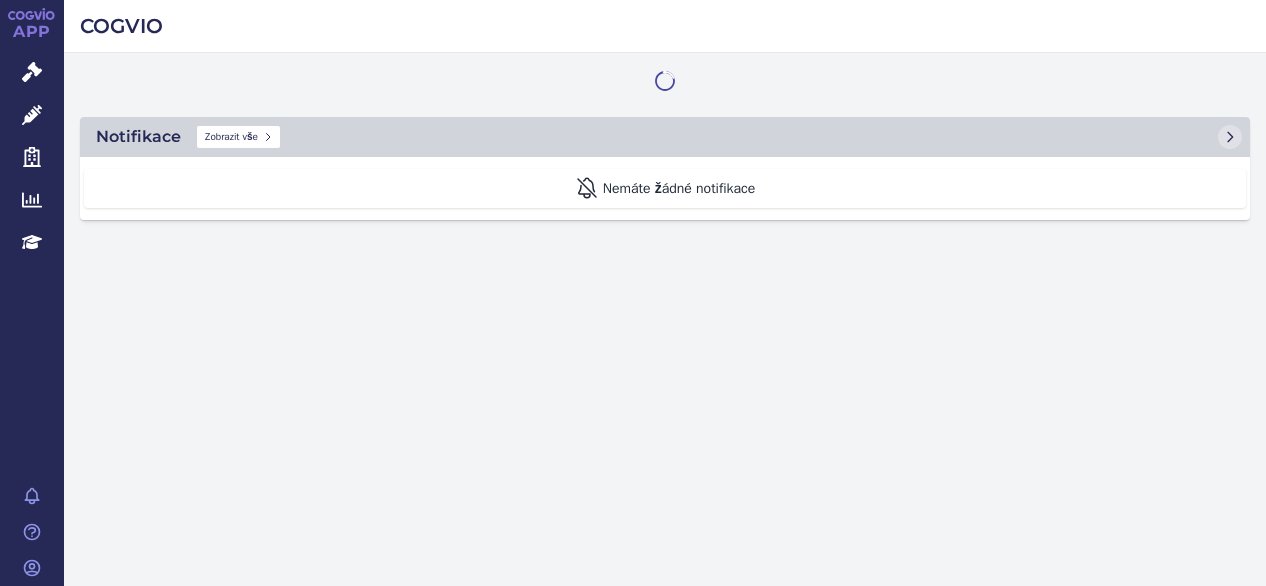 scroll, scrollTop: 0, scrollLeft: 0, axis: both 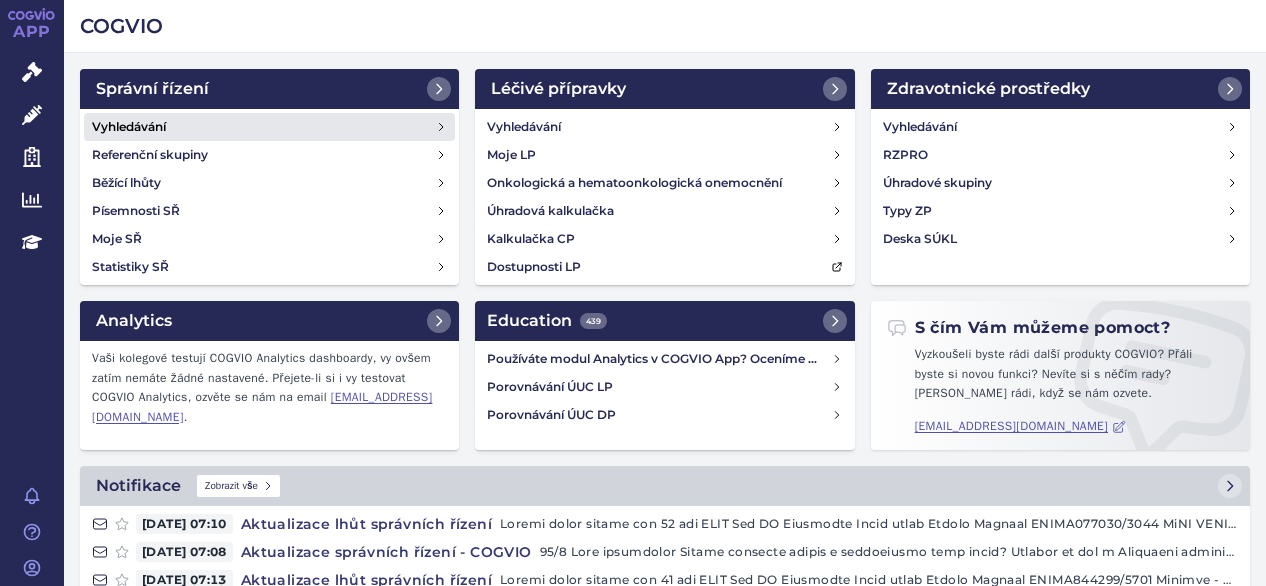 click on "Vyhledávání" at bounding box center [129, 127] 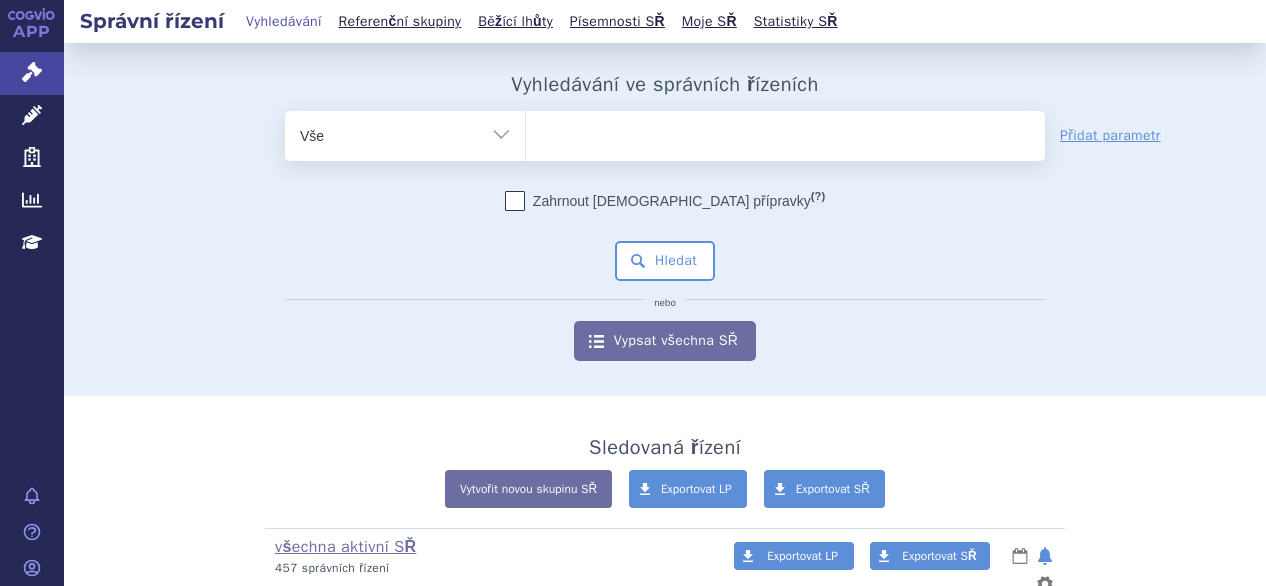 scroll, scrollTop: 0, scrollLeft: 0, axis: both 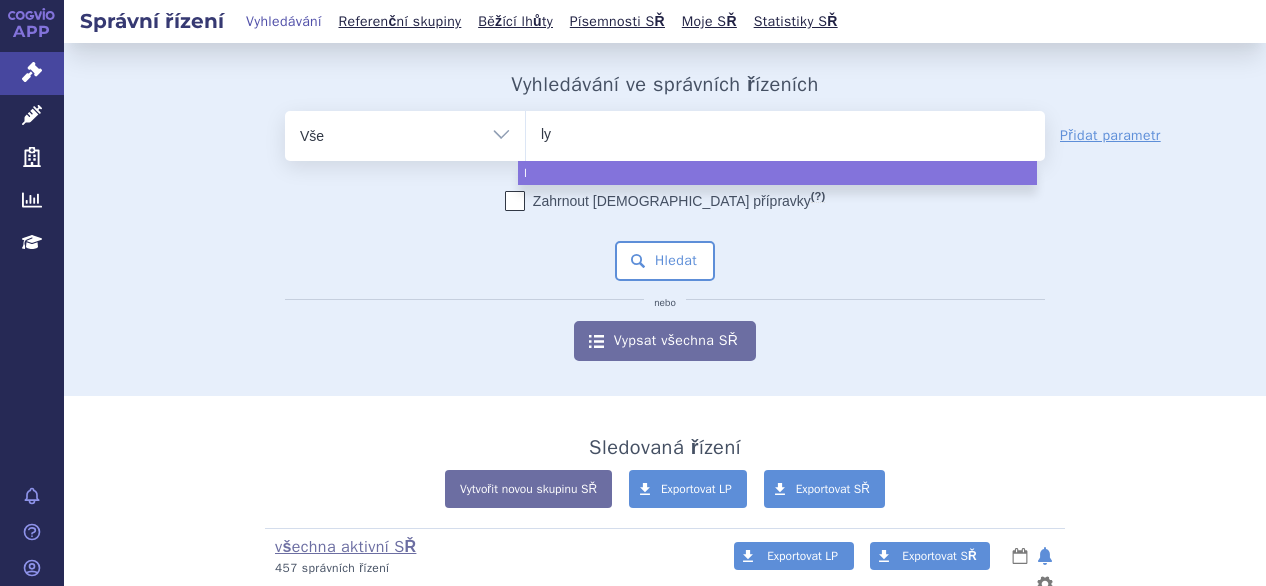 type on "lyn" 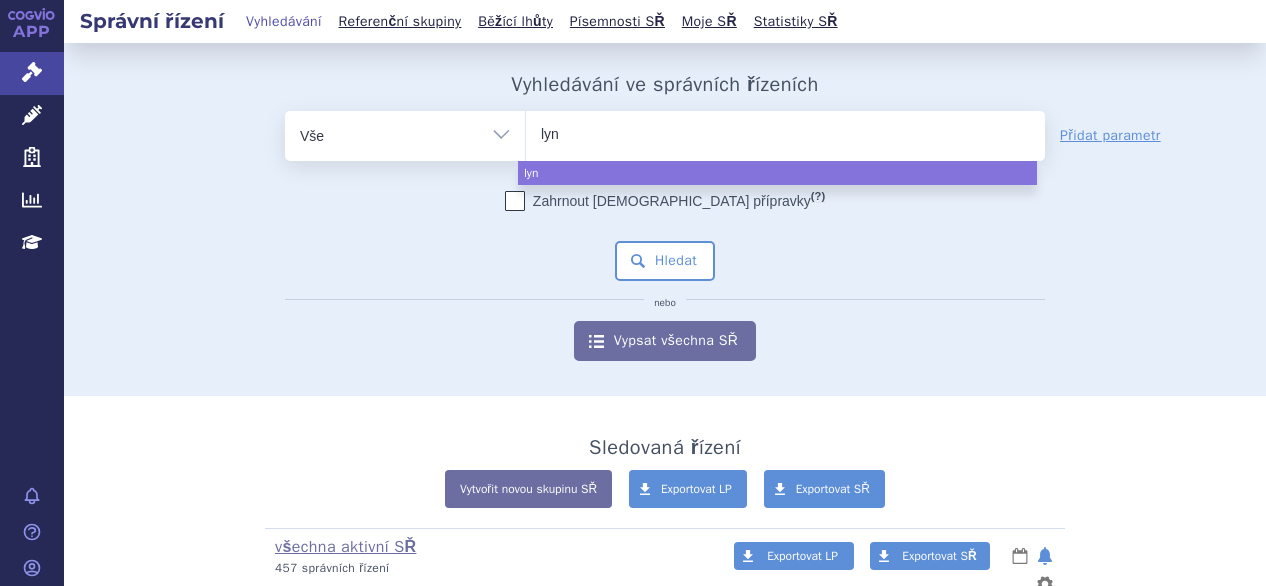 type on "lynp" 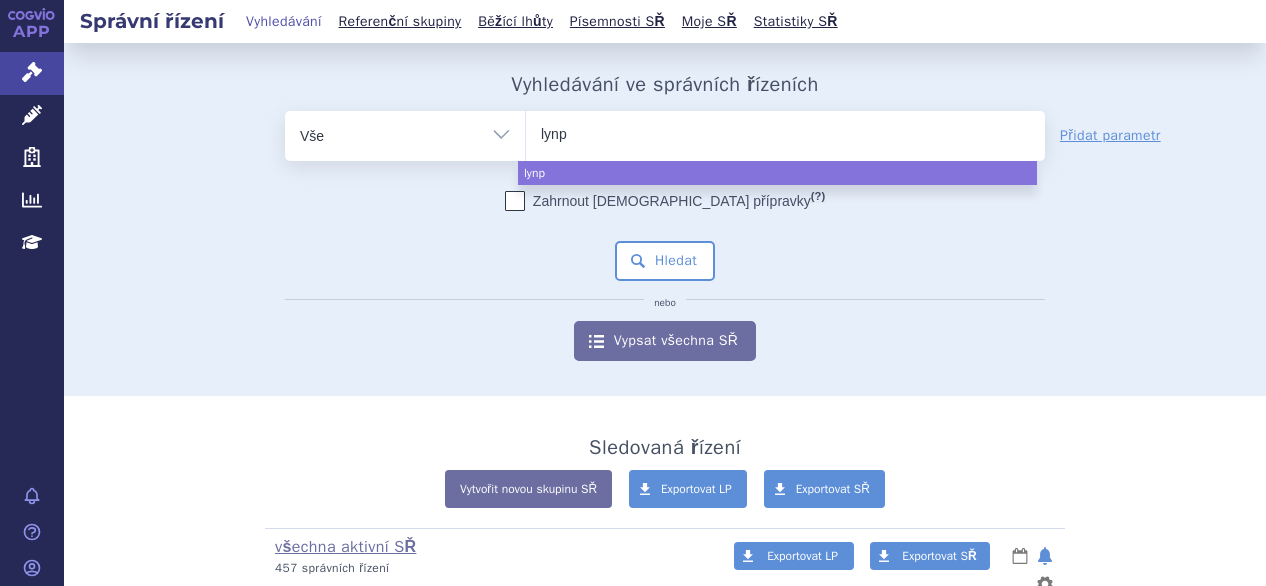 type on "lynpa" 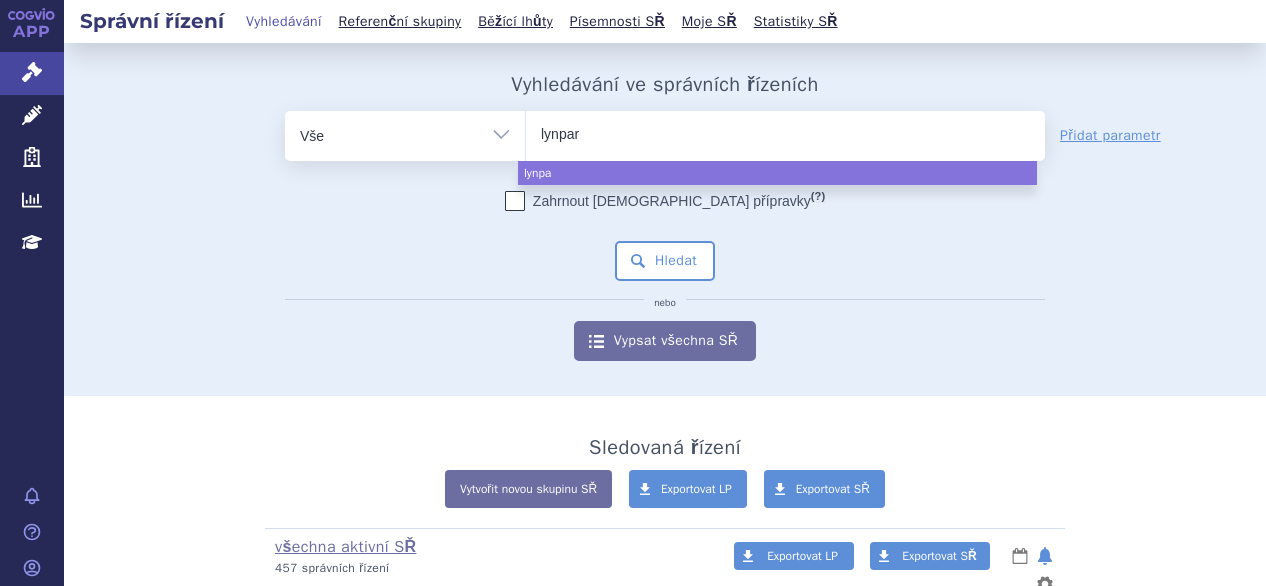 type on "lynparz" 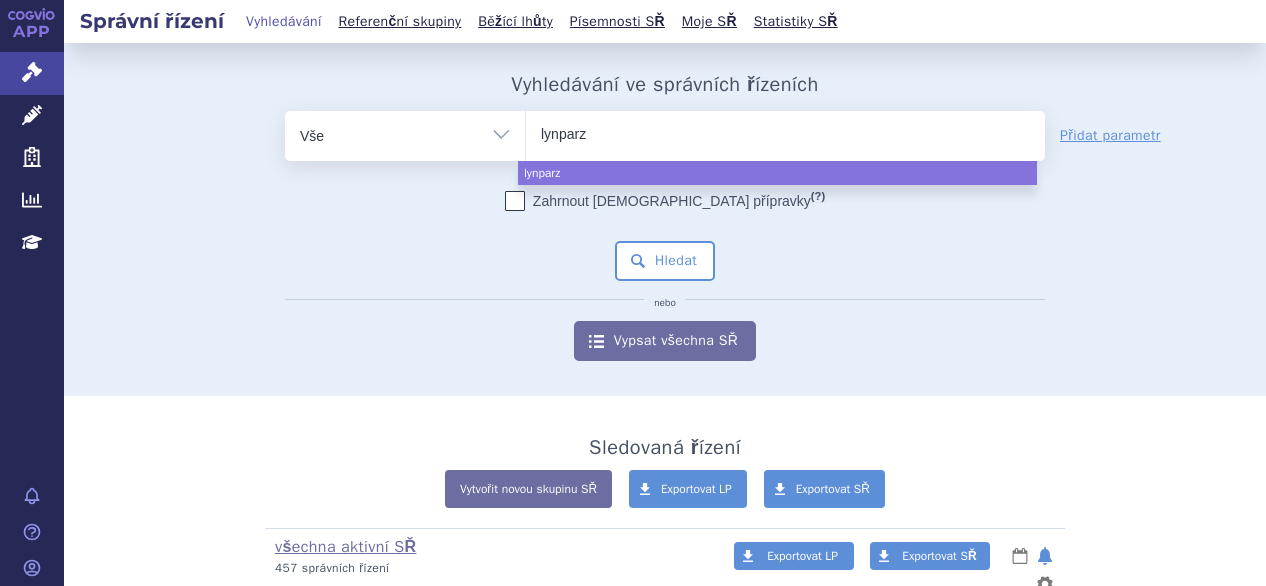type on "[MEDICAL_DATA]" 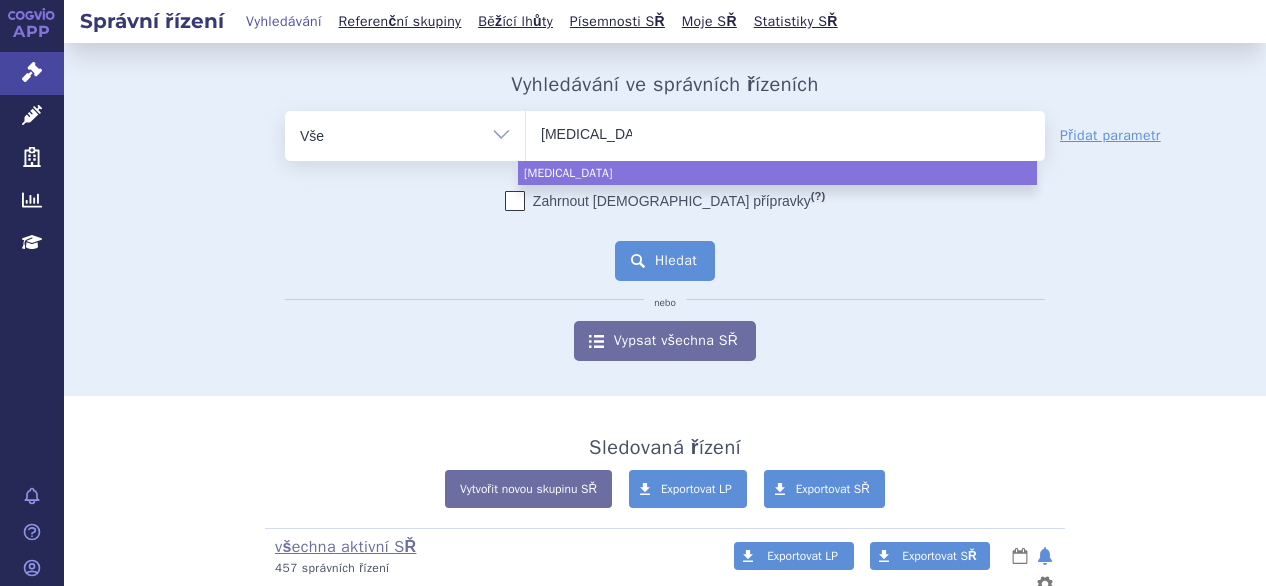 select on "[MEDICAL_DATA]" 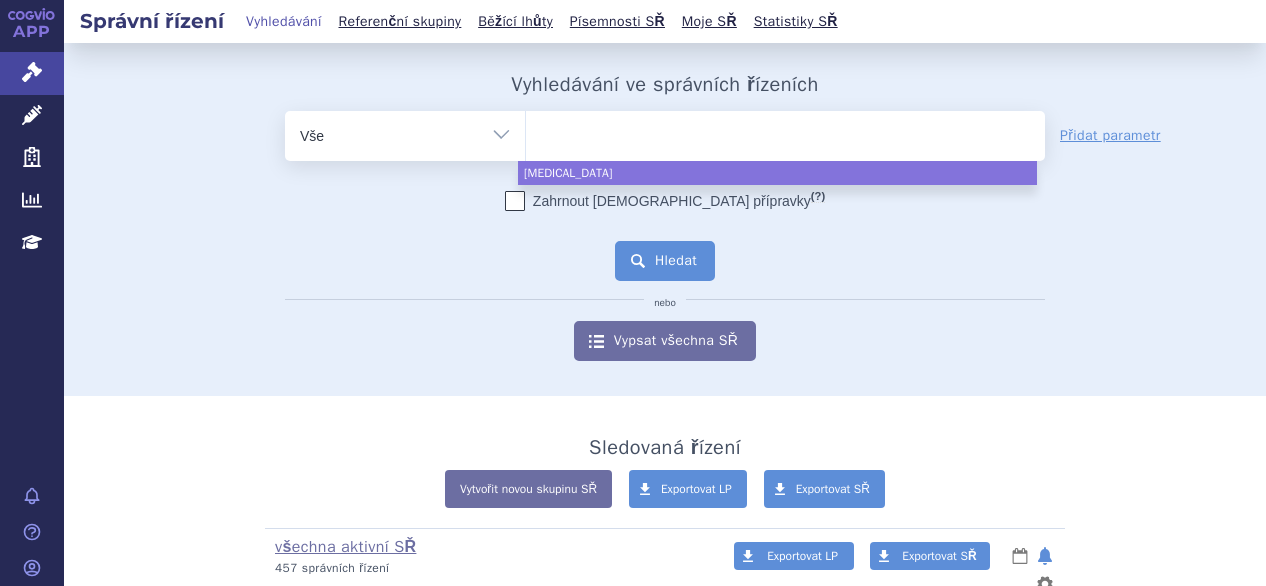 click on "Hledat" at bounding box center [665, 261] 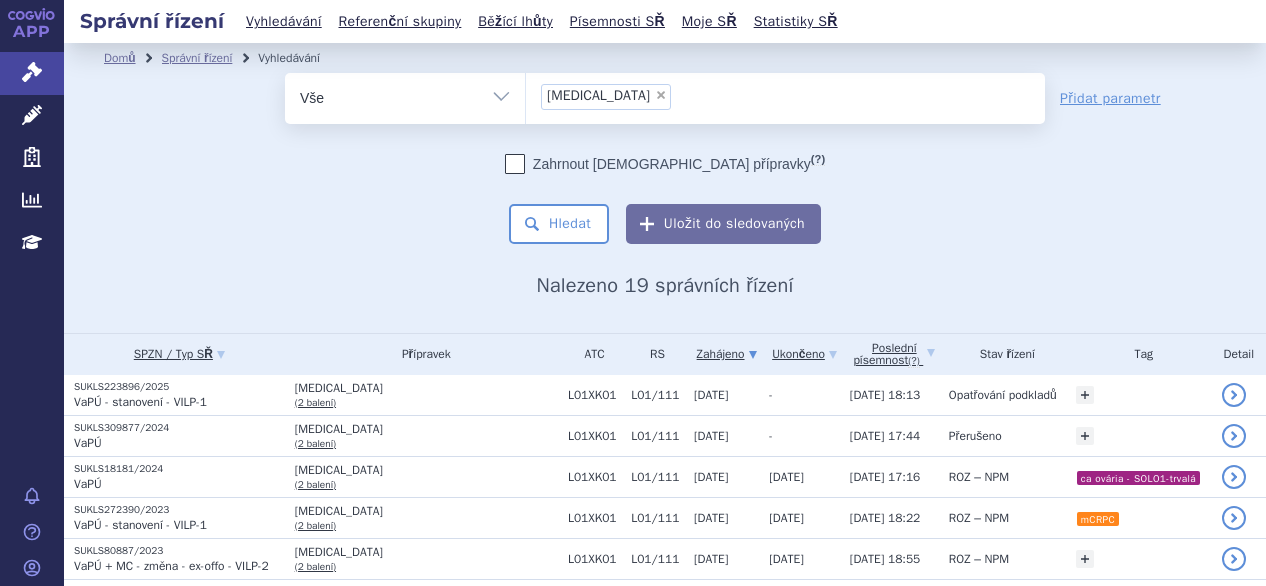 scroll, scrollTop: 0, scrollLeft: 0, axis: both 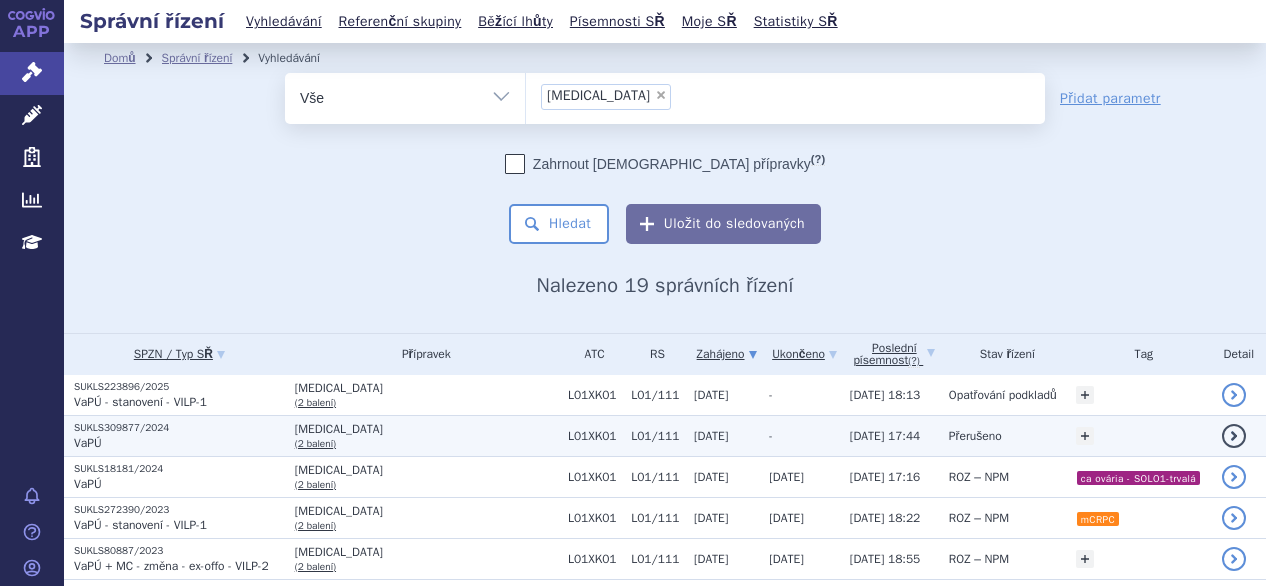 click on "SUKLS309877/2024" at bounding box center [179, 428] 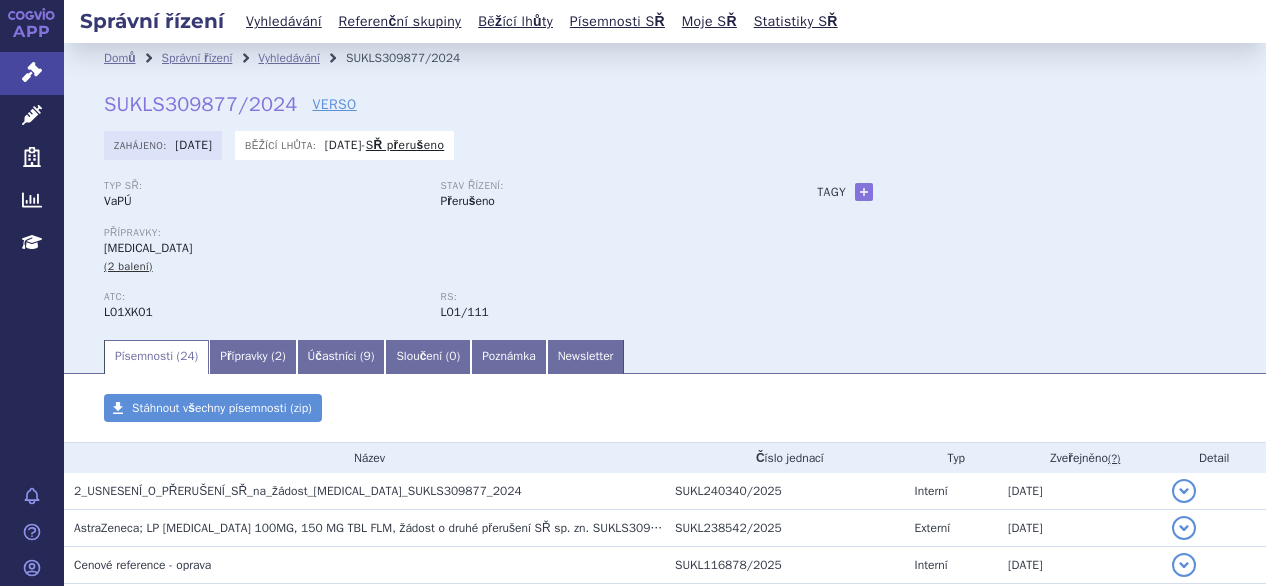 scroll, scrollTop: 0, scrollLeft: 0, axis: both 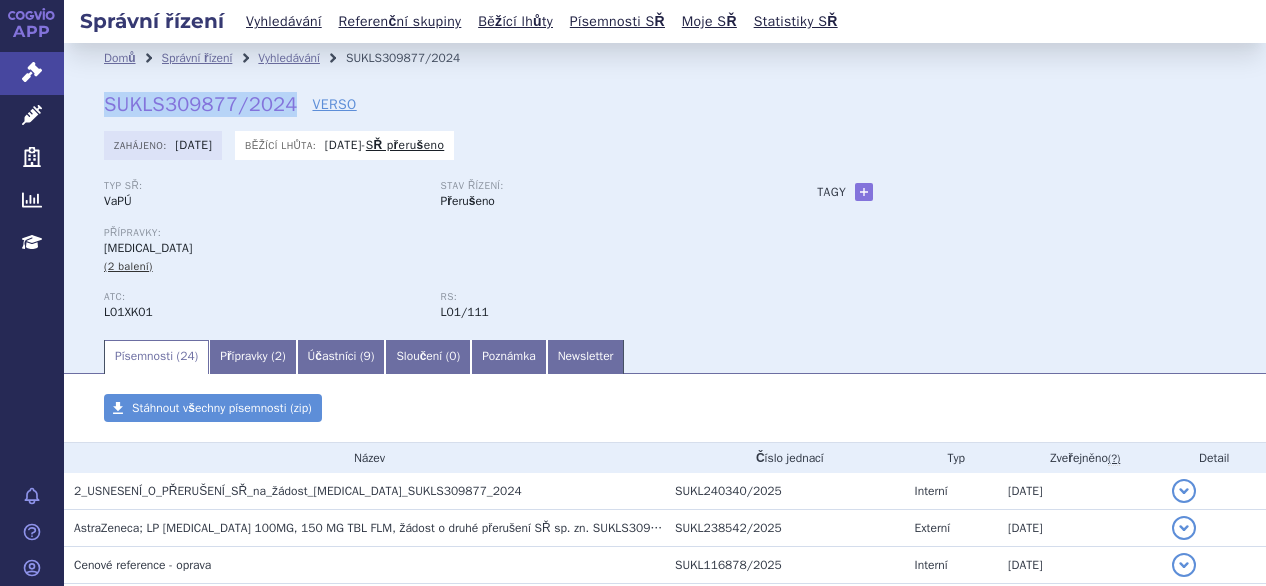drag, startPoint x: 108, startPoint y: 108, endPoint x: 288, endPoint y: 103, distance: 180.06943 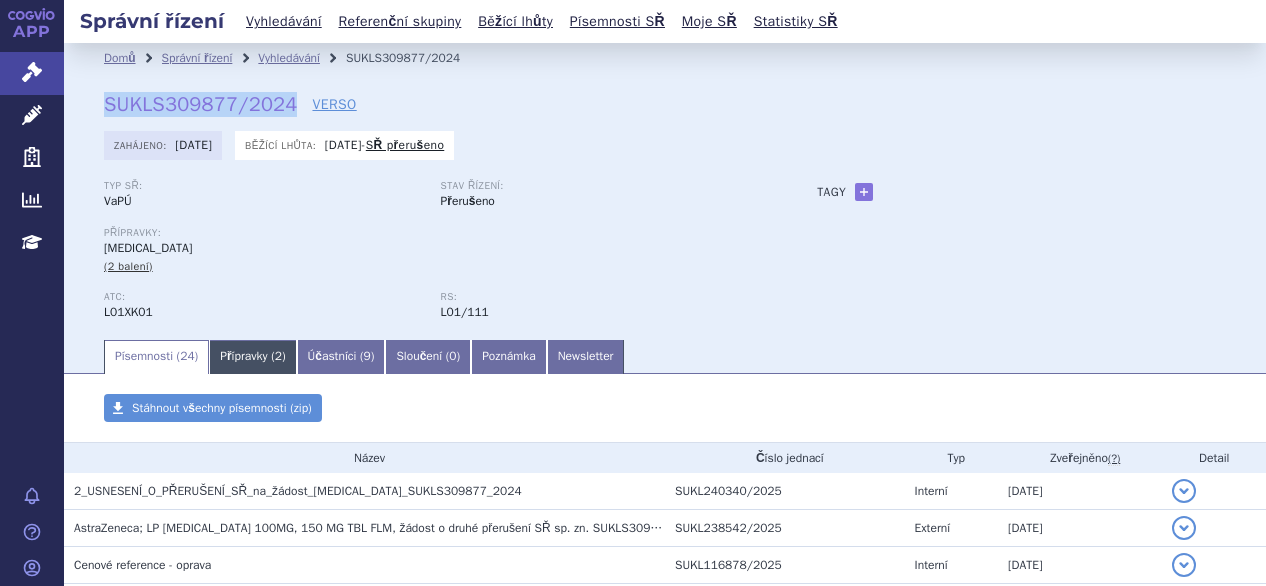 click on "Přípravky ( 2 )" at bounding box center (252, 357) 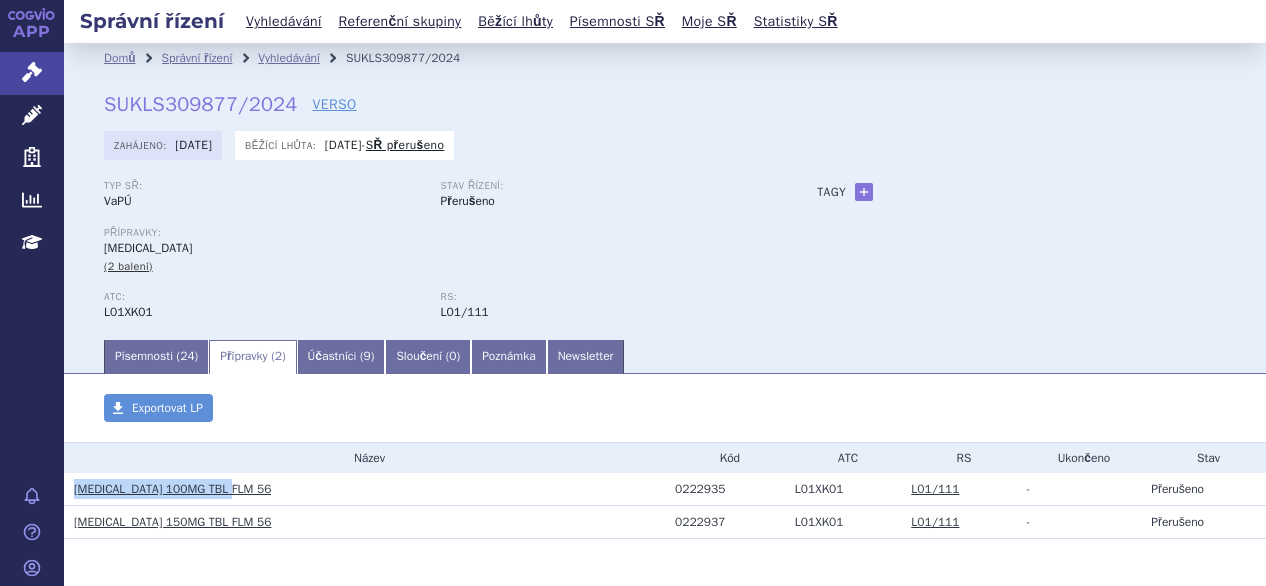 drag, startPoint x: 73, startPoint y: 487, endPoint x: 239, endPoint y: 489, distance: 166.01205 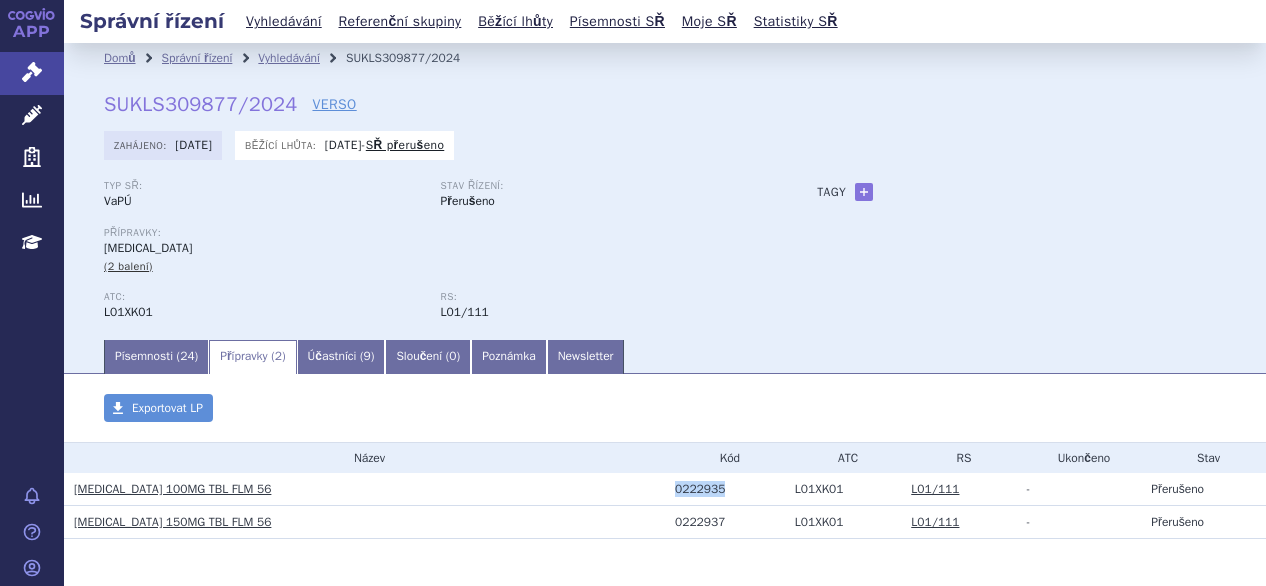 drag, startPoint x: 668, startPoint y: 493, endPoint x: 724, endPoint y: 498, distance: 56.22277 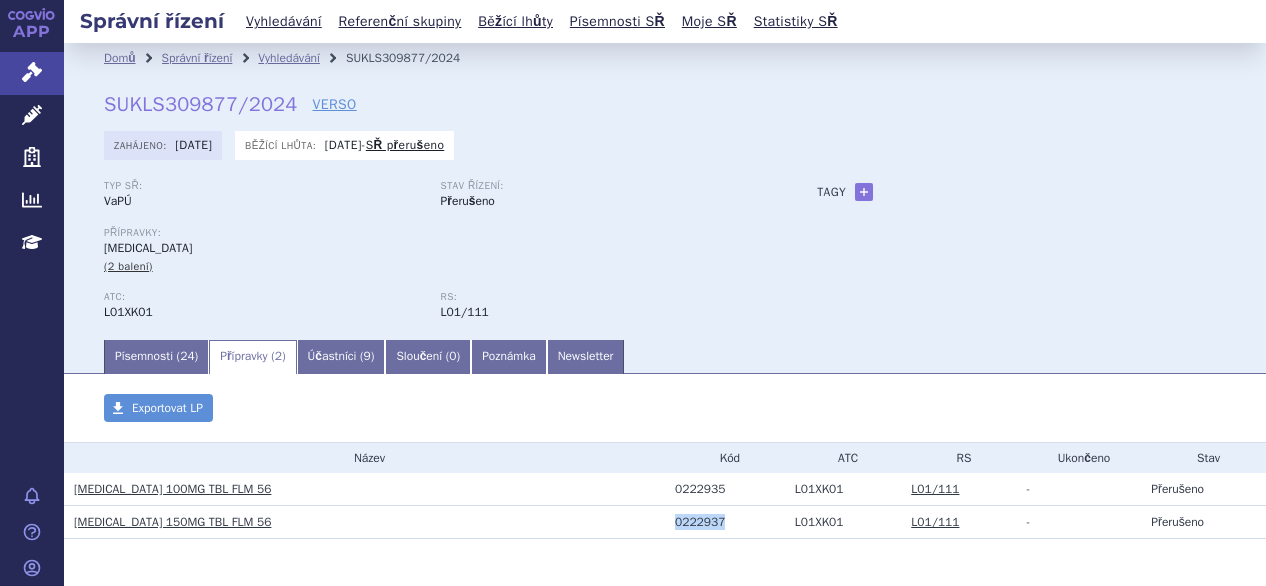 drag, startPoint x: 669, startPoint y: 525, endPoint x: 743, endPoint y: 533, distance: 74.431175 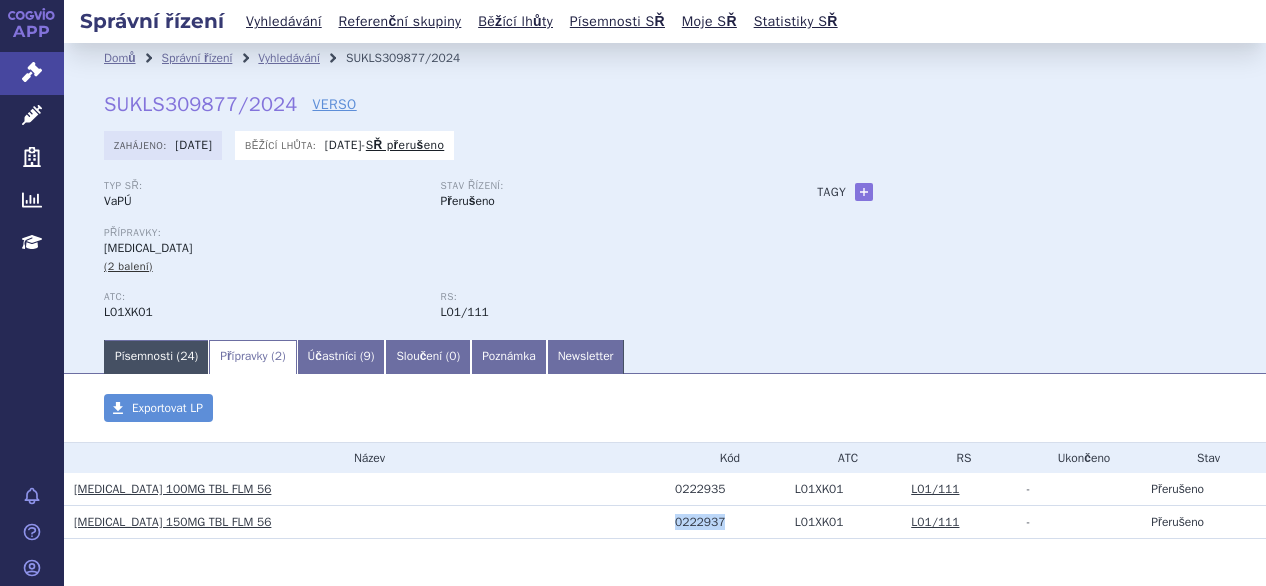 click on "Písemnosti ( 24 )" at bounding box center [156, 357] 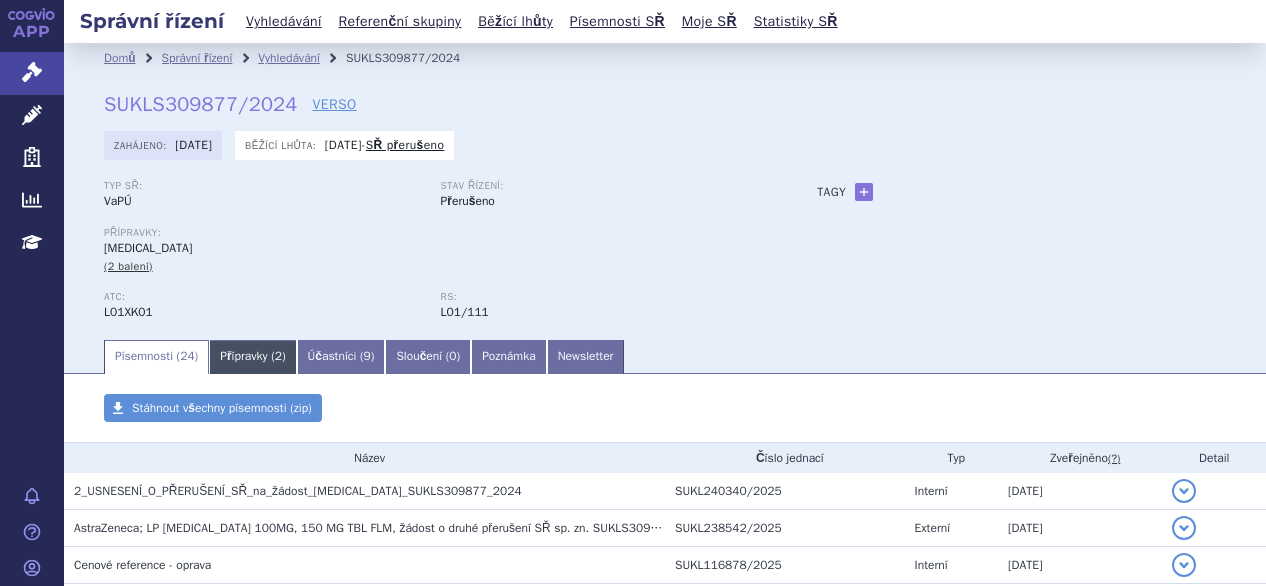 click on "Přípravky ( 2 )" at bounding box center [252, 357] 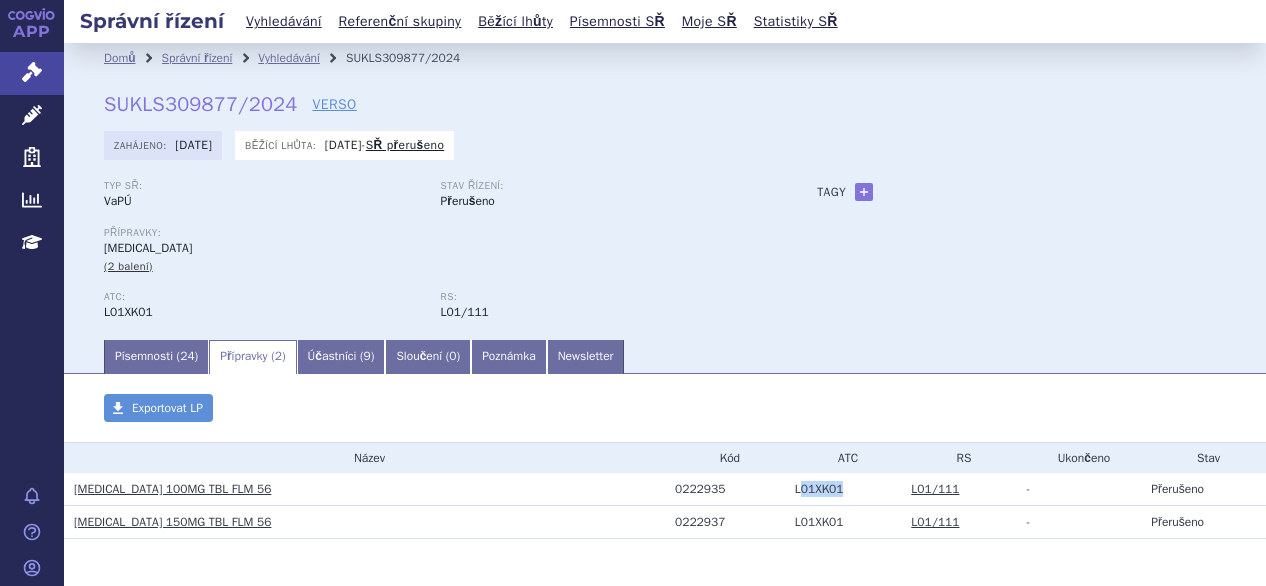 drag, startPoint x: 782, startPoint y: 491, endPoint x: 824, endPoint y: 499, distance: 42.755116 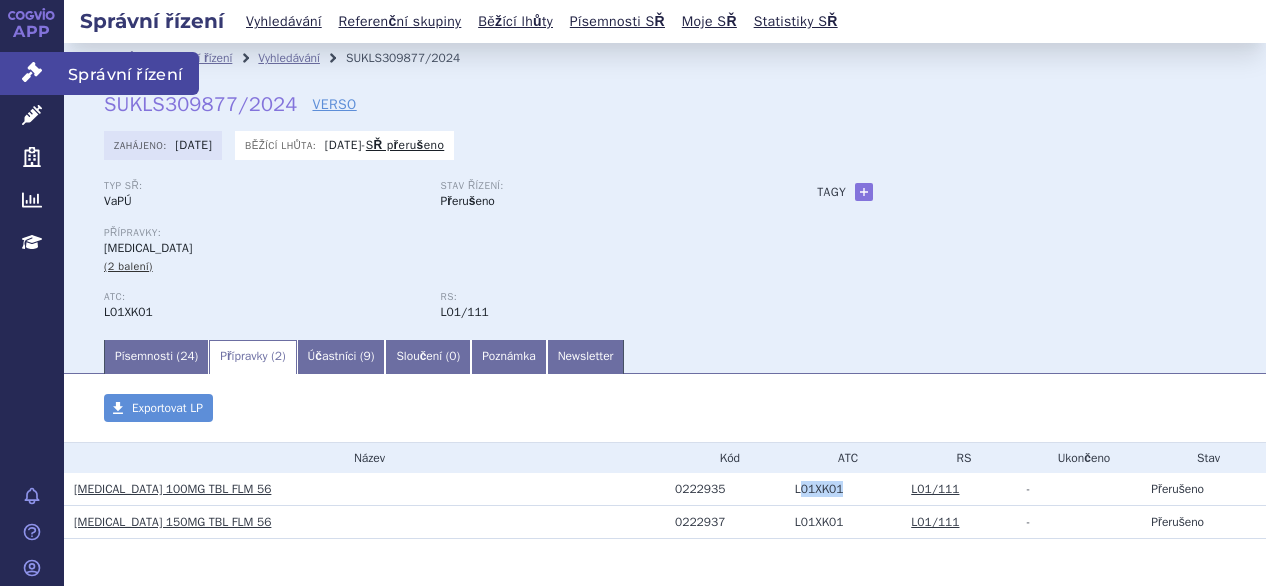 click on "Správní řízení" at bounding box center [32, 73] 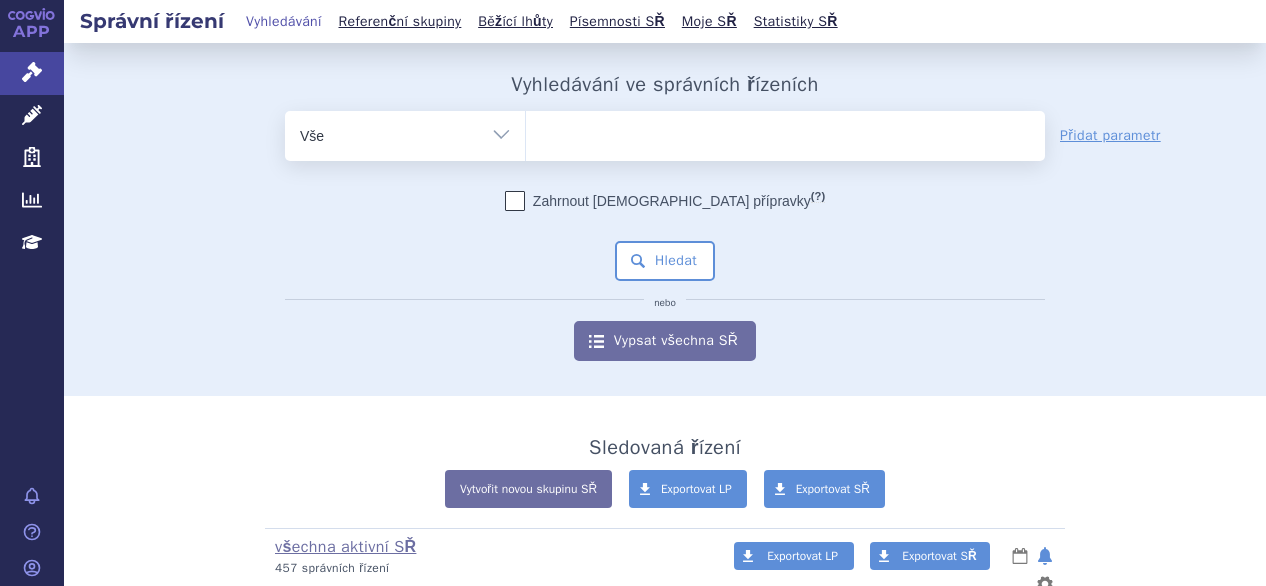 scroll, scrollTop: 0, scrollLeft: 0, axis: both 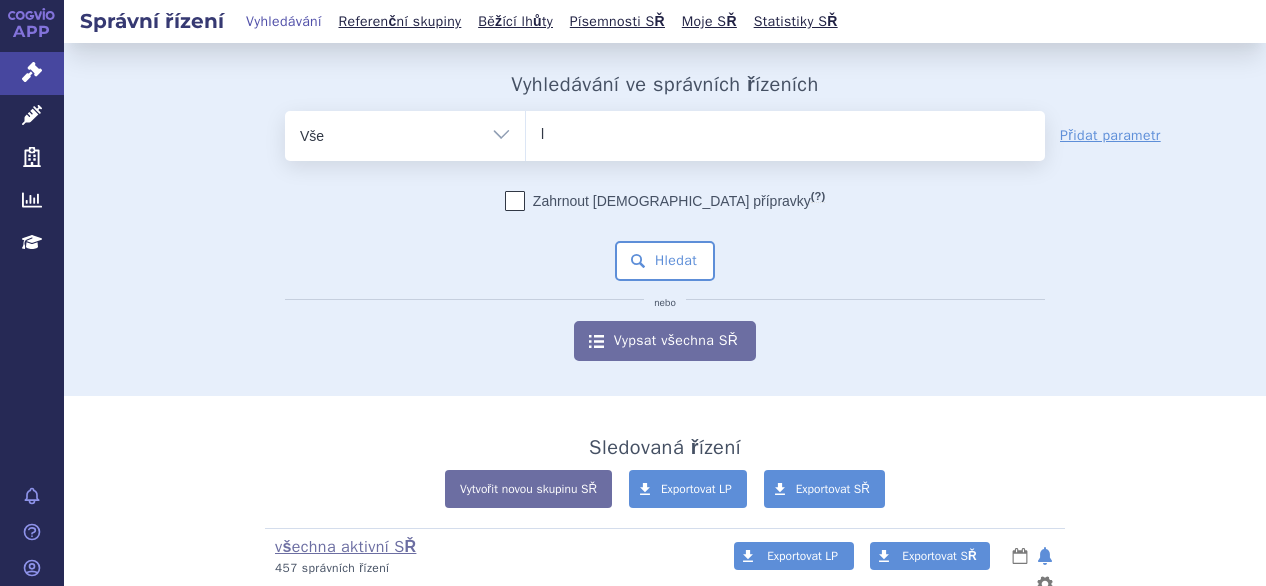 type on "ly" 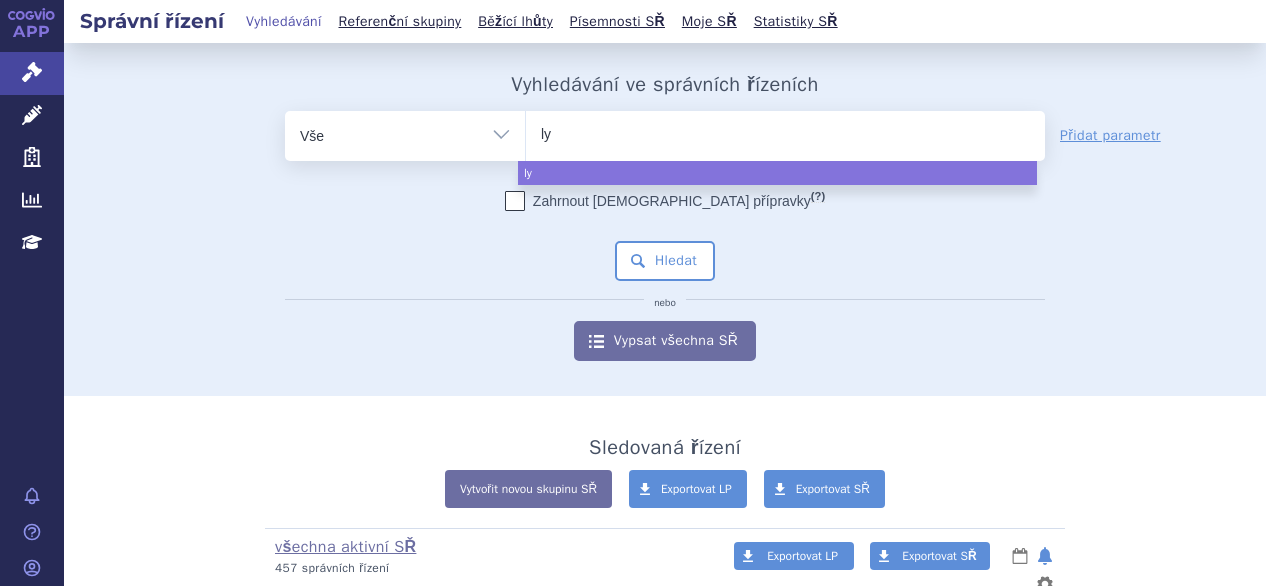 type on "lyn" 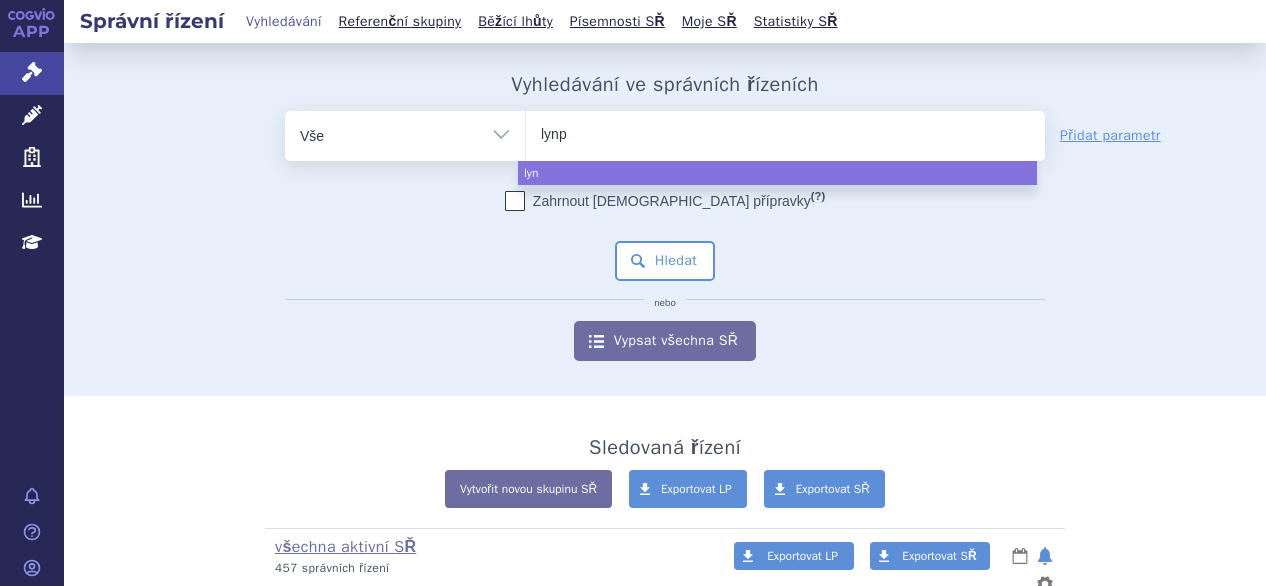 type on "lynpa" 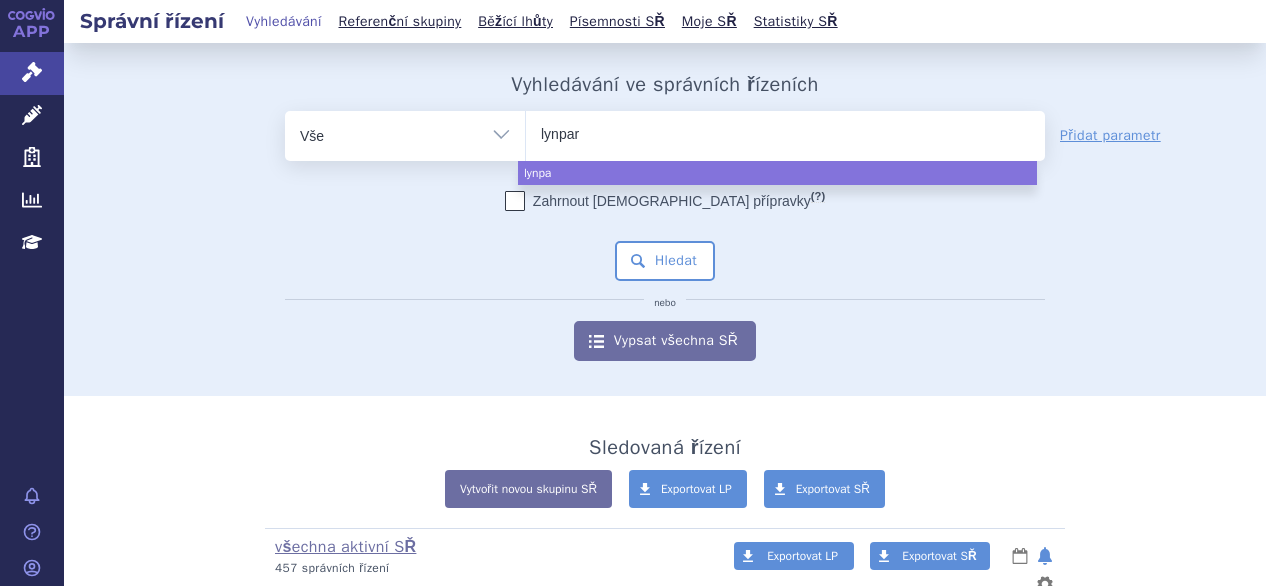 type on "lynparz" 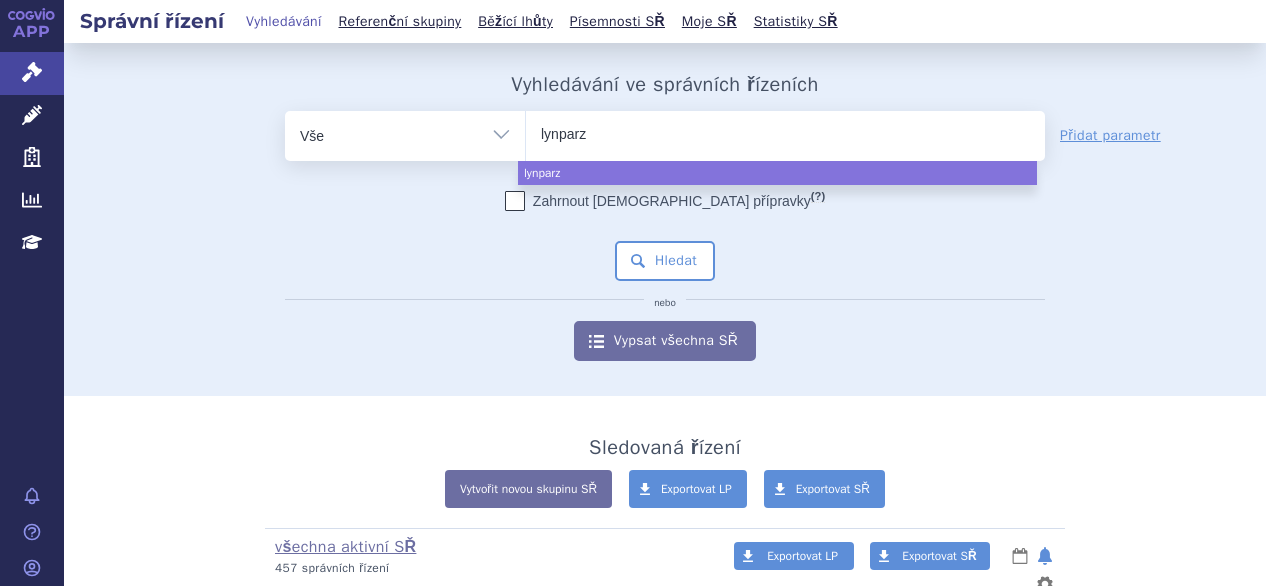 type on "[MEDICAL_DATA]" 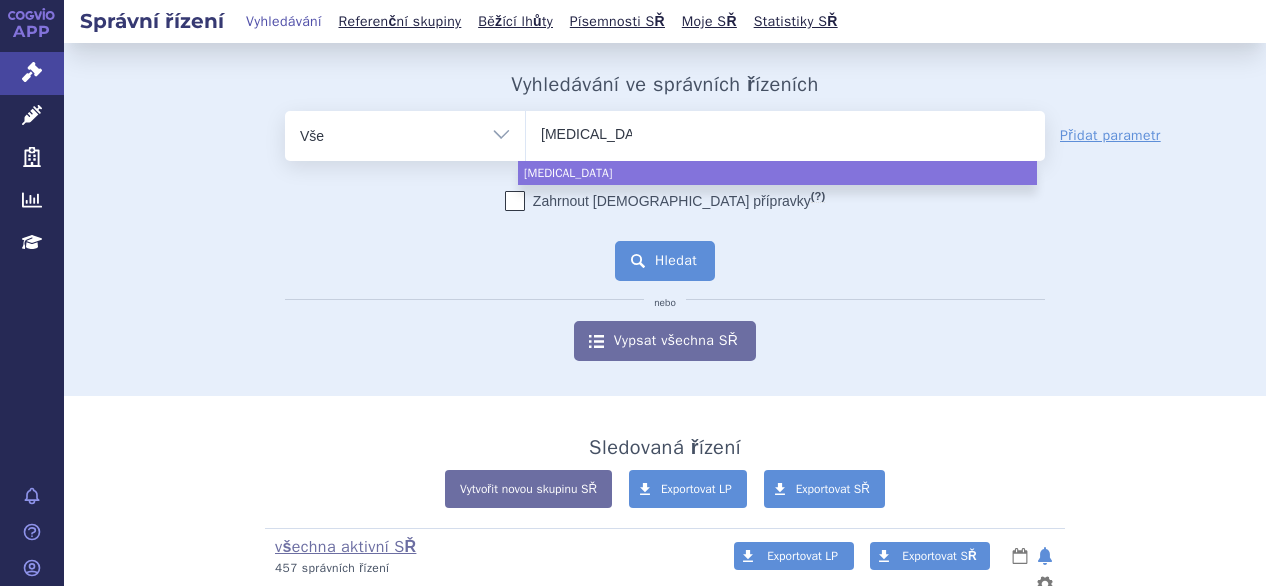 select on "[MEDICAL_DATA]" 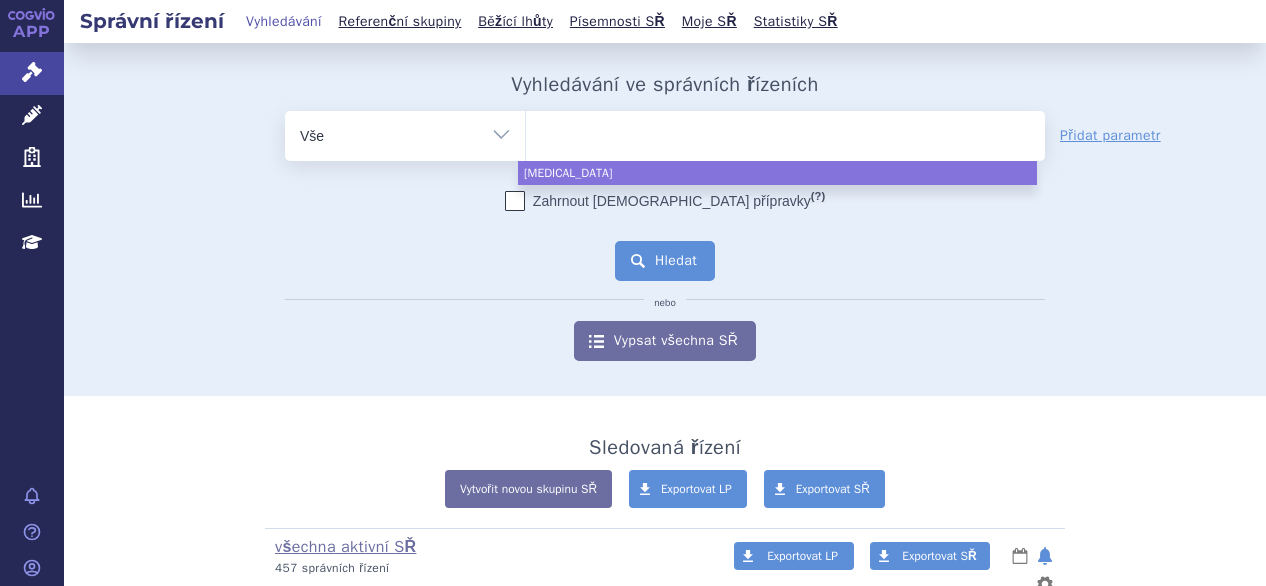 click on "Hledat" at bounding box center (665, 261) 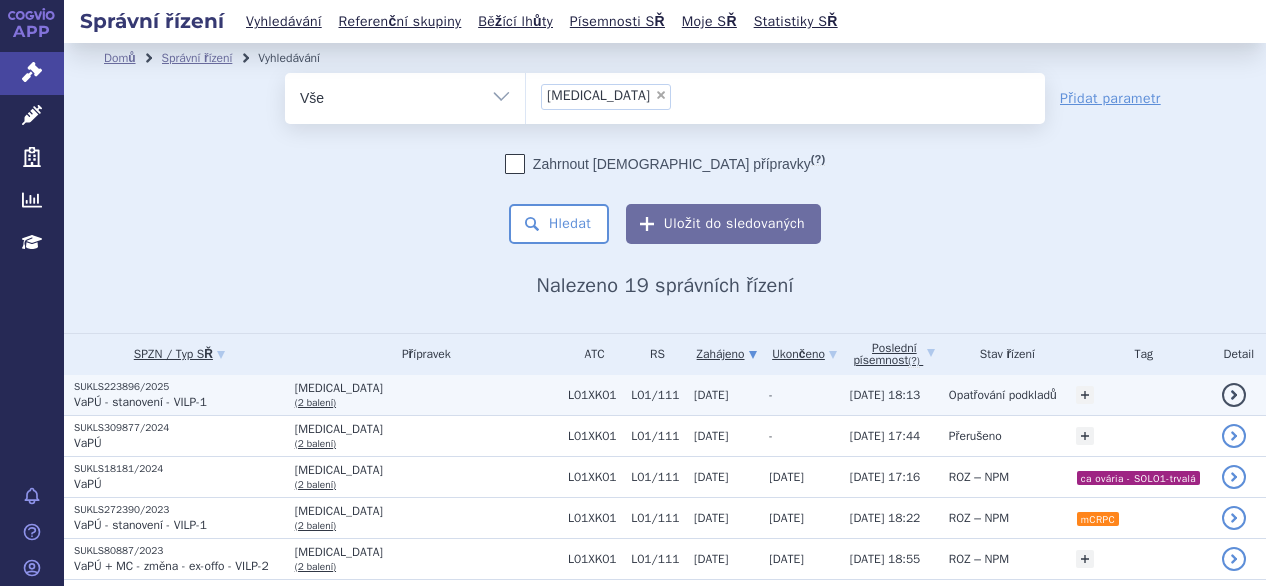 scroll, scrollTop: 0, scrollLeft: 0, axis: both 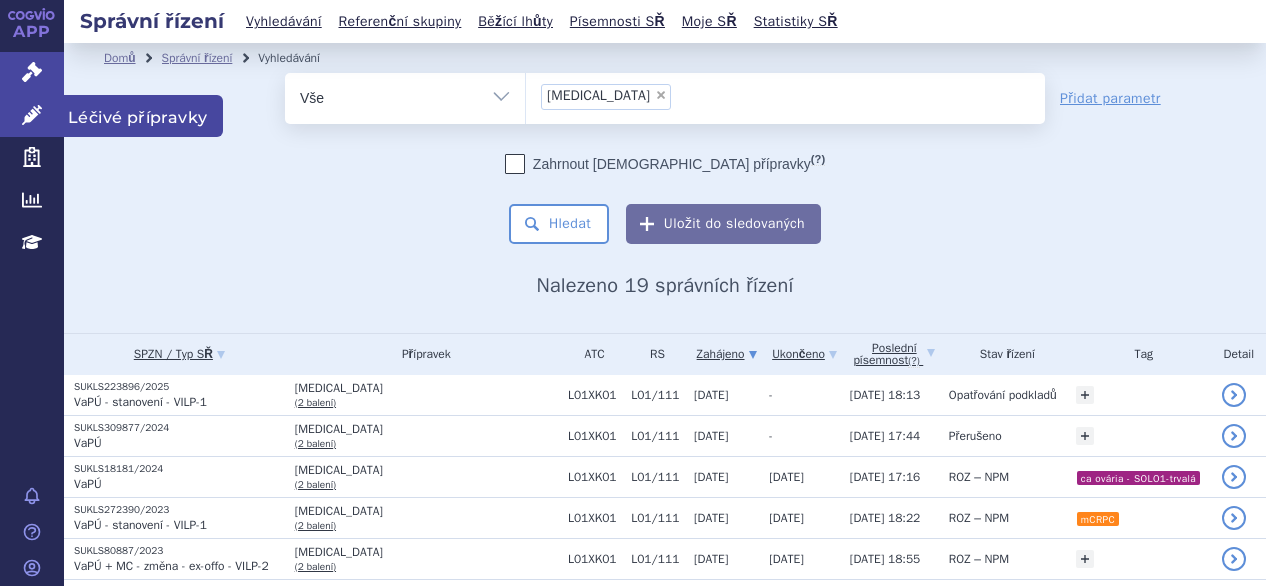 click 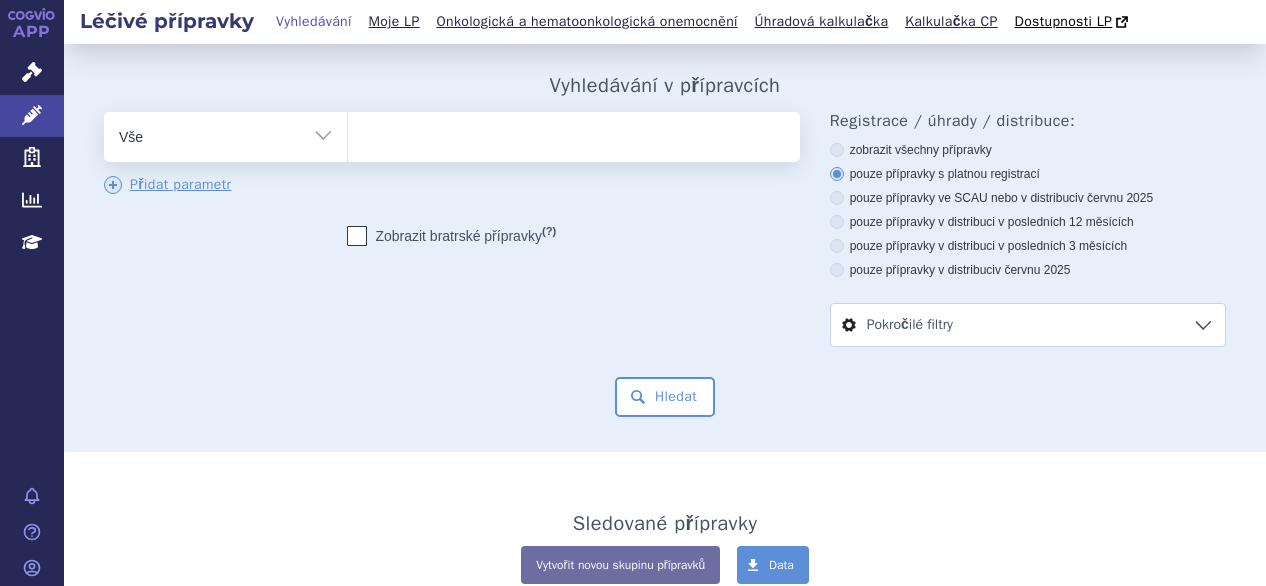 scroll, scrollTop: 0, scrollLeft: 0, axis: both 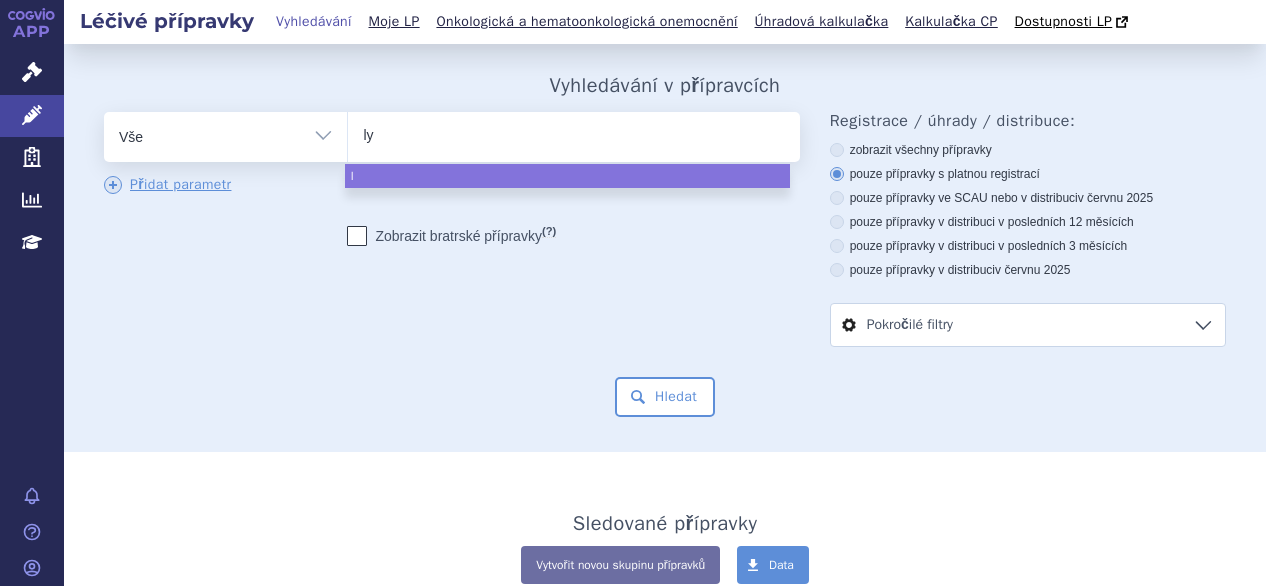 type on "lyn" 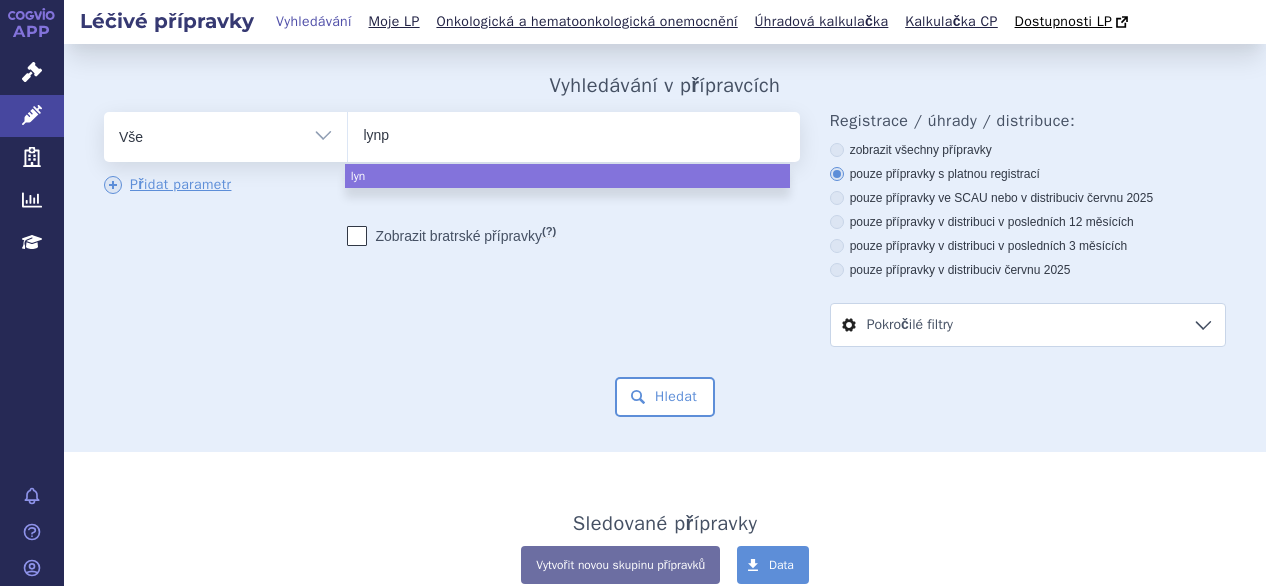 type on "lynpa" 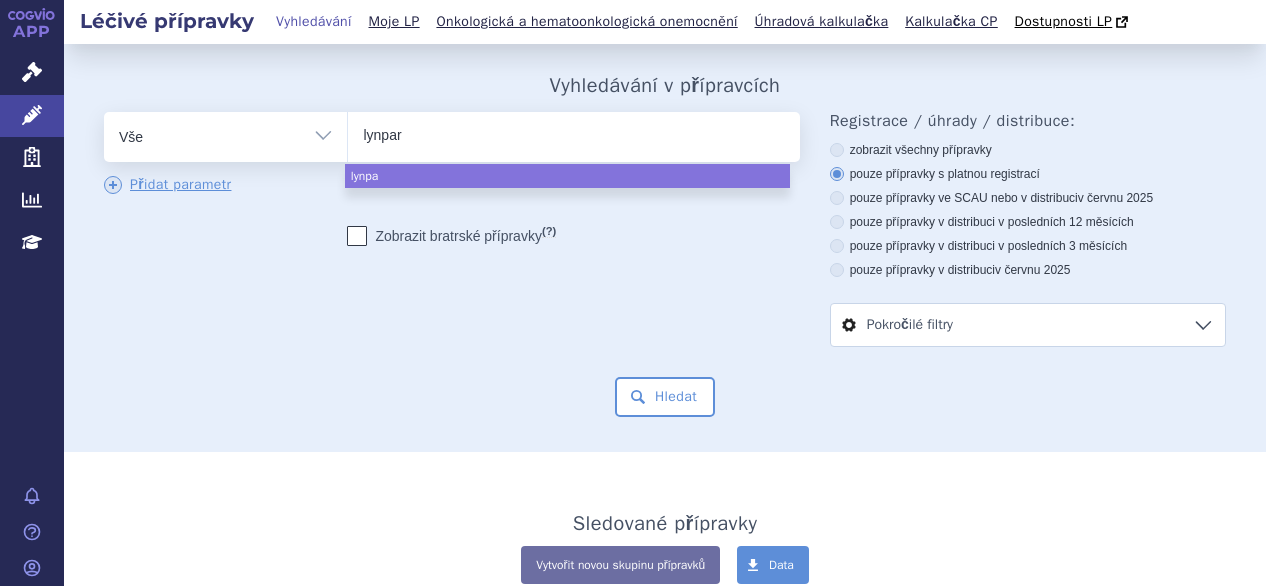 type on "lynparz" 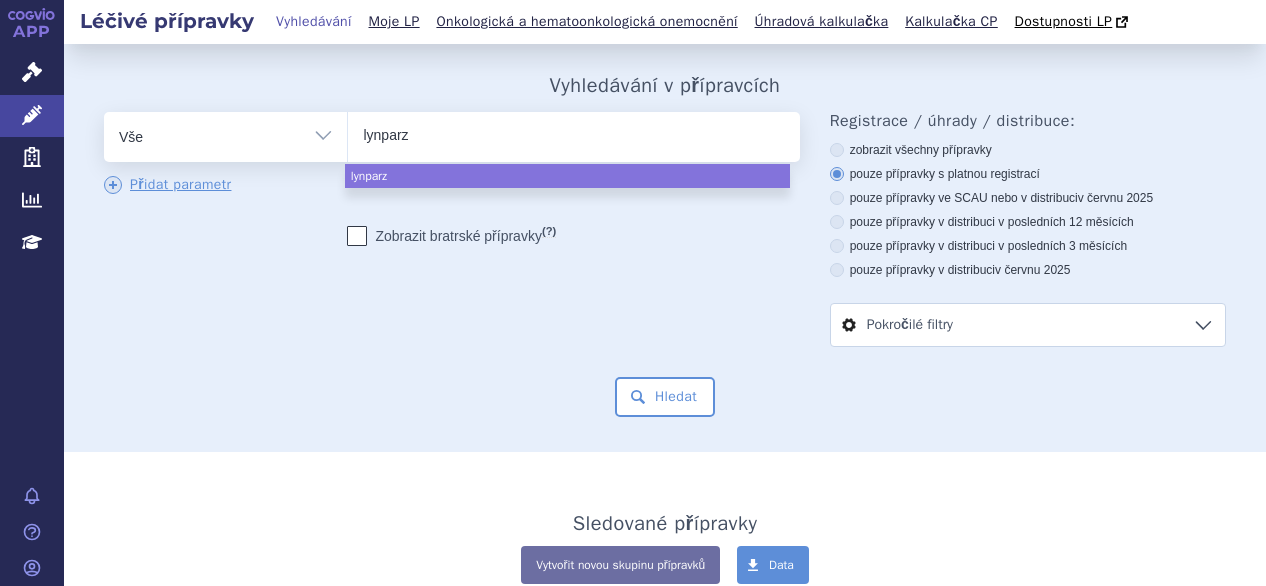 type on "[MEDICAL_DATA]" 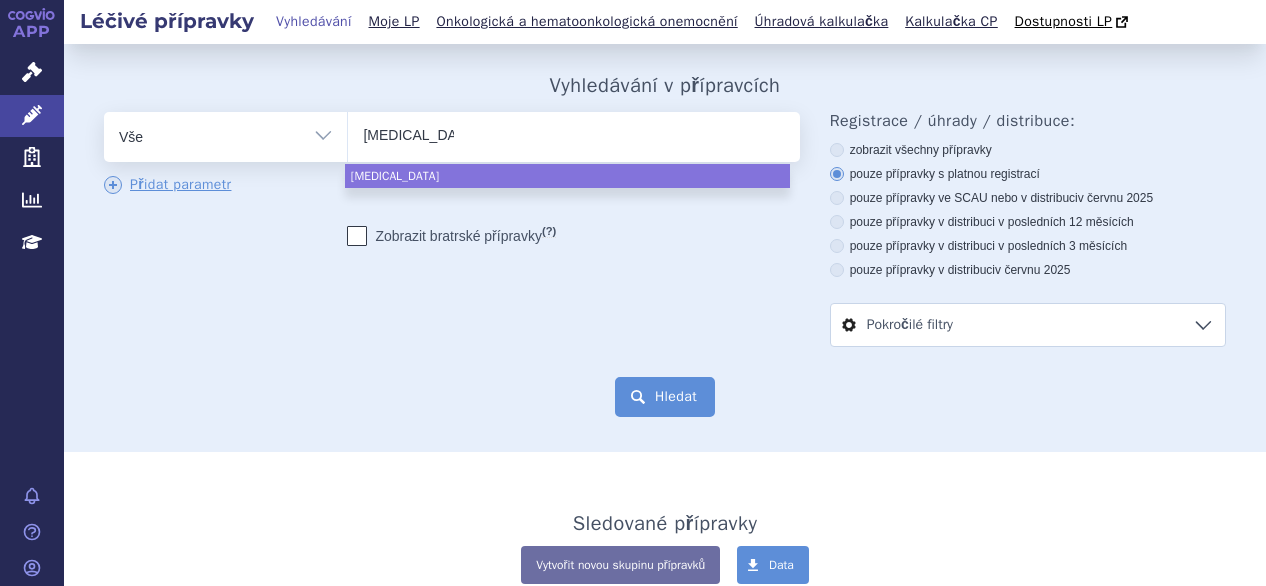 select on "[MEDICAL_DATA]" 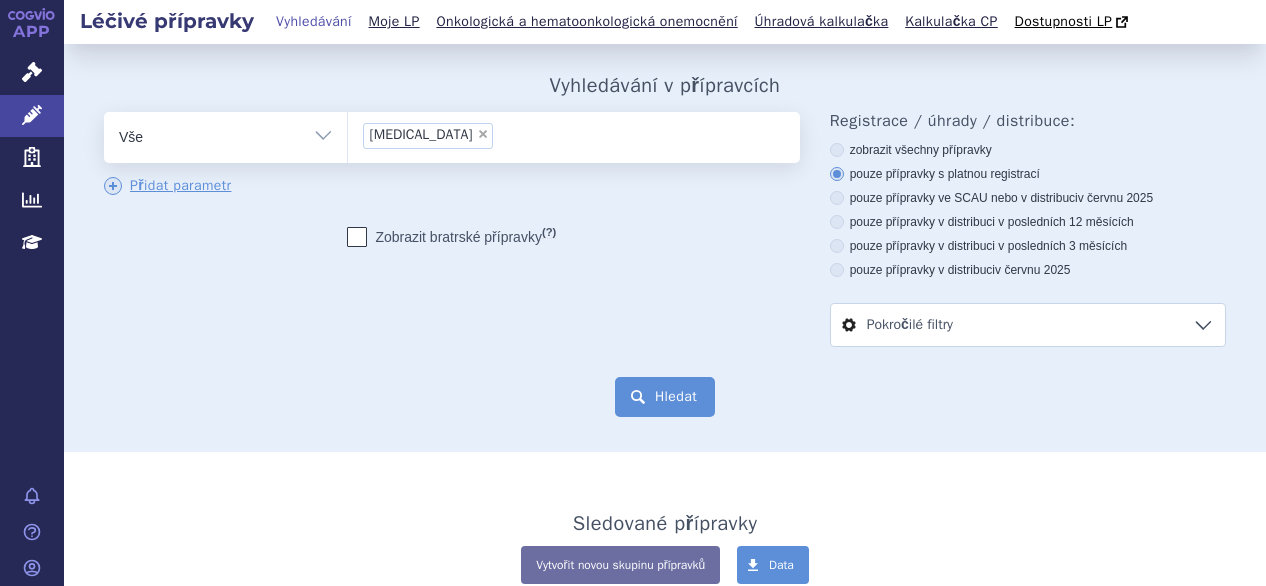 click on "Hledat" at bounding box center (665, 397) 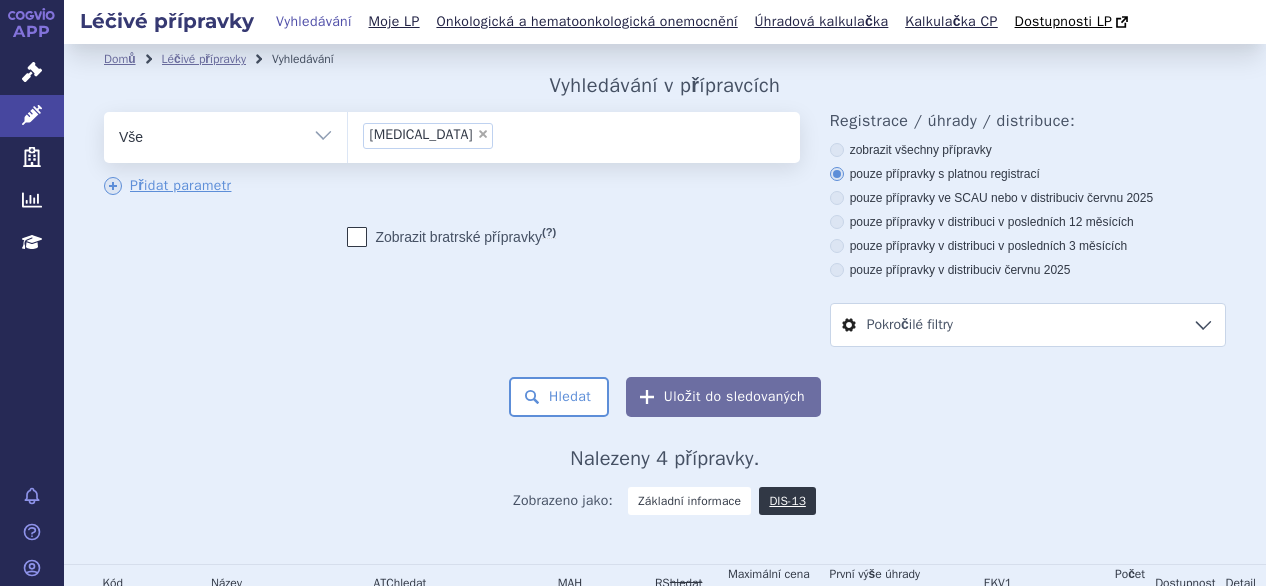 scroll, scrollTop: 0, scrollLeft: 0, axis: both 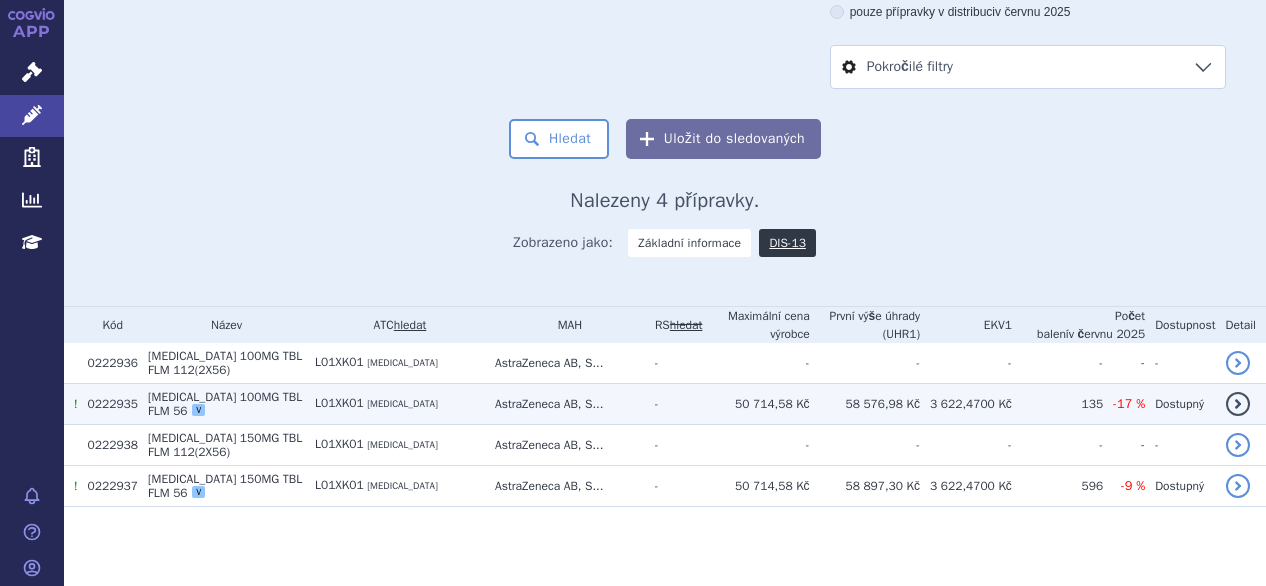 click on "100MG TBL FLM 56" at bounding box center [225, 404] 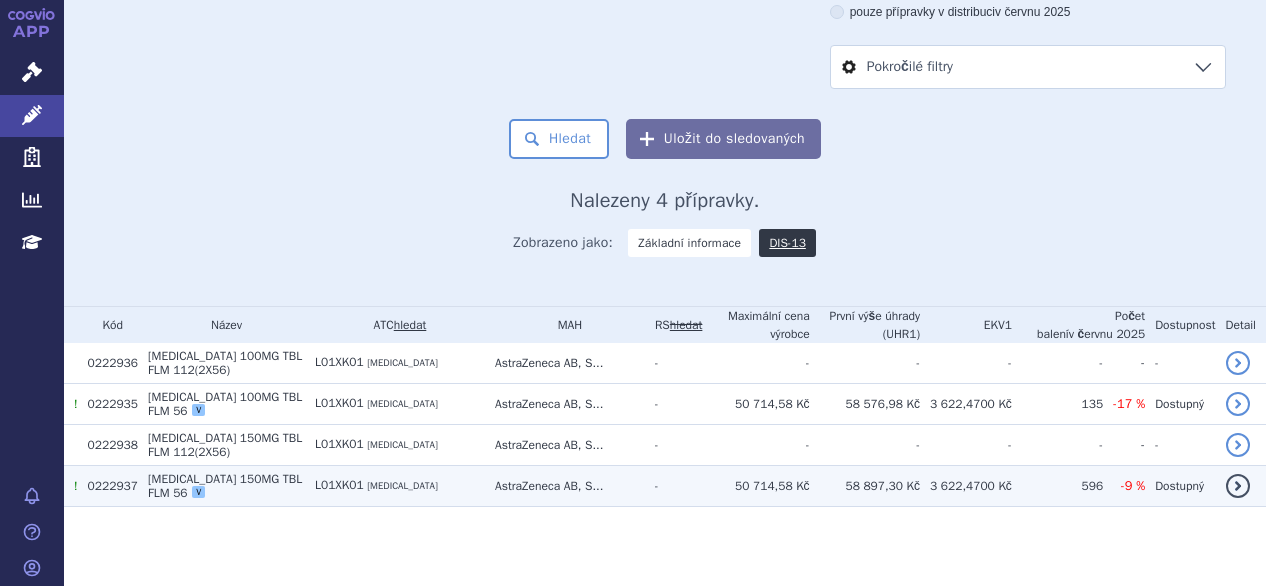 click on "150MG TBL FLM 56" at bounding box center [225, 486] 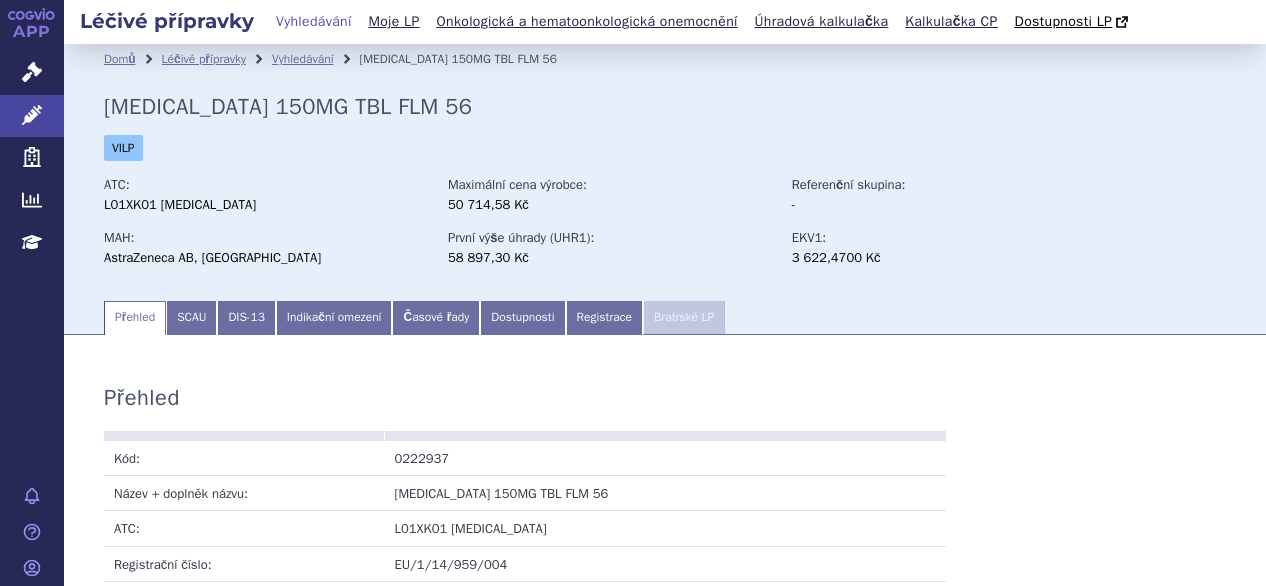 scroll, scrollTop: 0, scrollLeft: 0, axis: both 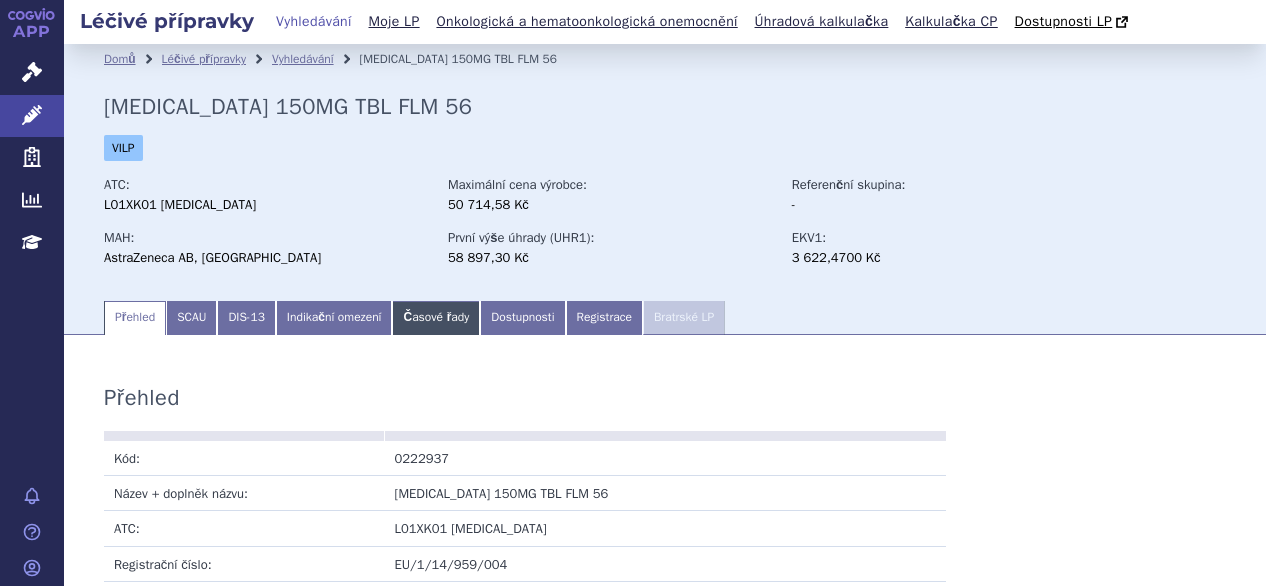 click on "Časové řady" at bounding box center (436, 318) 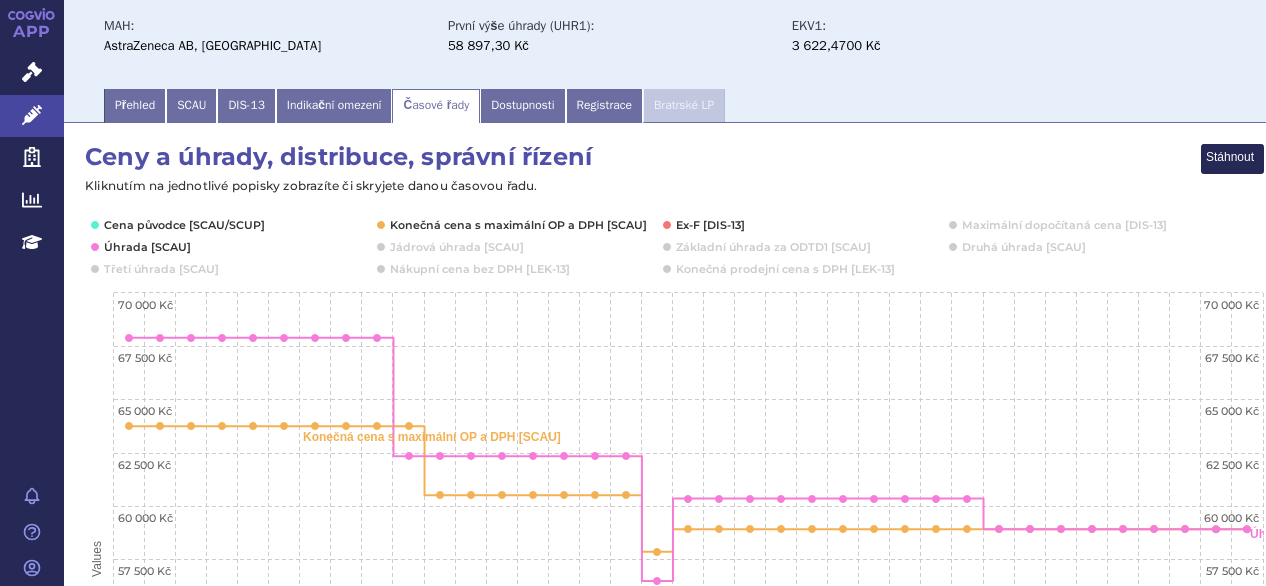 scroll, scrollTop: 319, scrollLeft: 0, axis: vertical 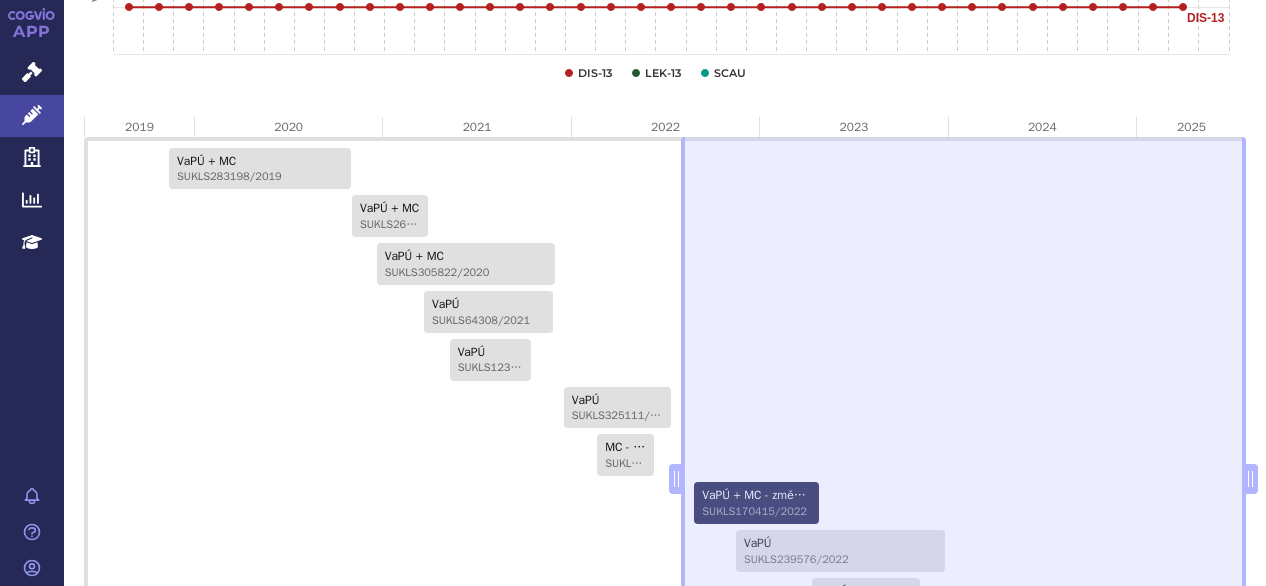 click on "VaPÚ + MC - změna - ex-offo - VILP-2 SUKLS170415/2022" at bounding box center [756, 503] 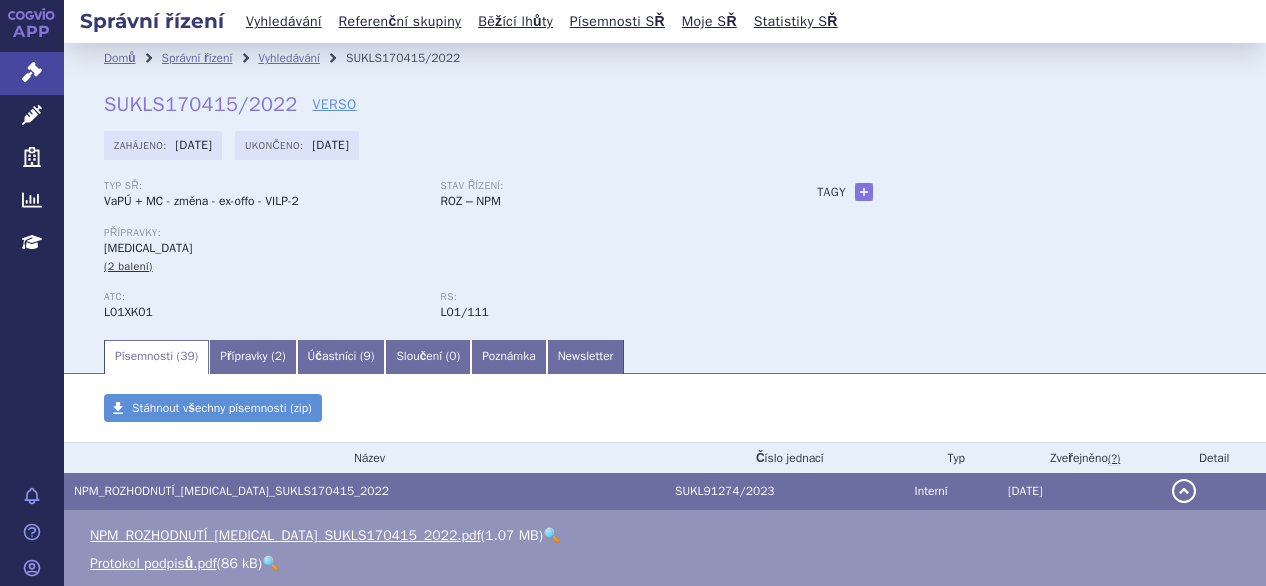 scroll, scrollTop: 0, scrollLeft: 0, axis: both 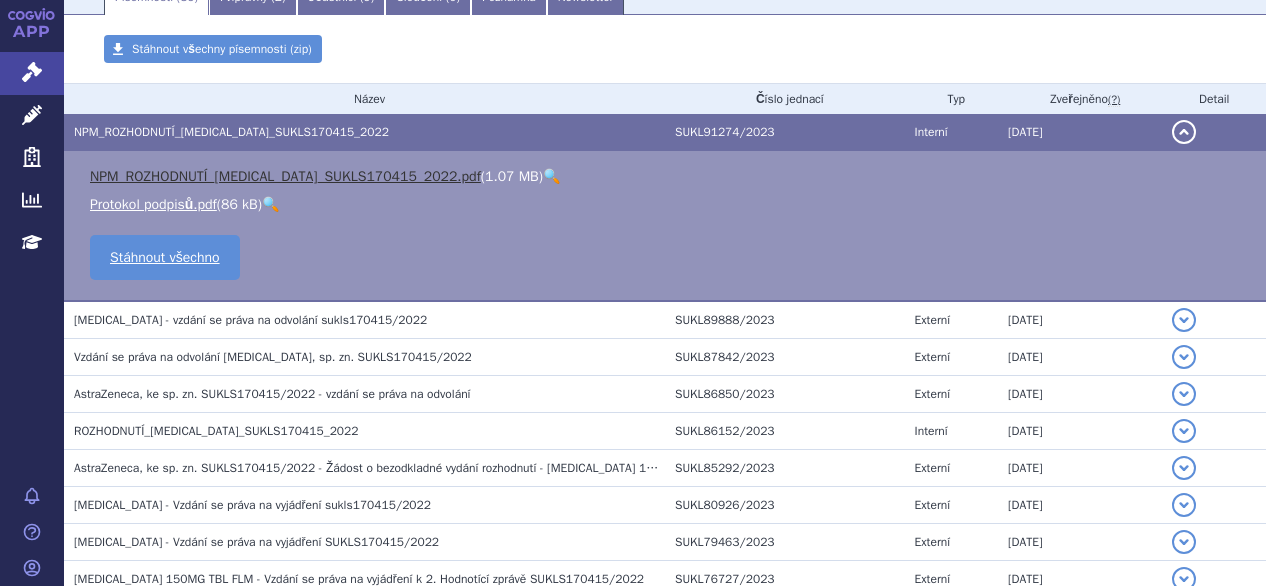 click on "NPM_ROZHODNUTÍ_LYNPARZA_SUKLS170415_2022.pdf" at bounding box center [285, 176] 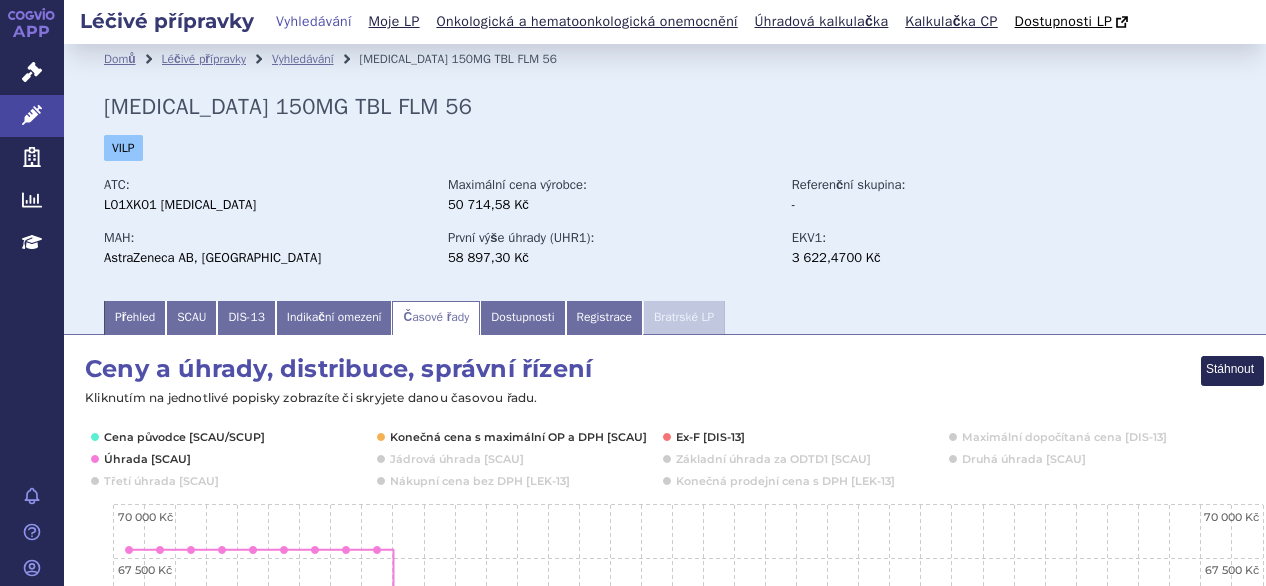 scroll, scrollTop: 0, scrollLeft: 0, axis: both 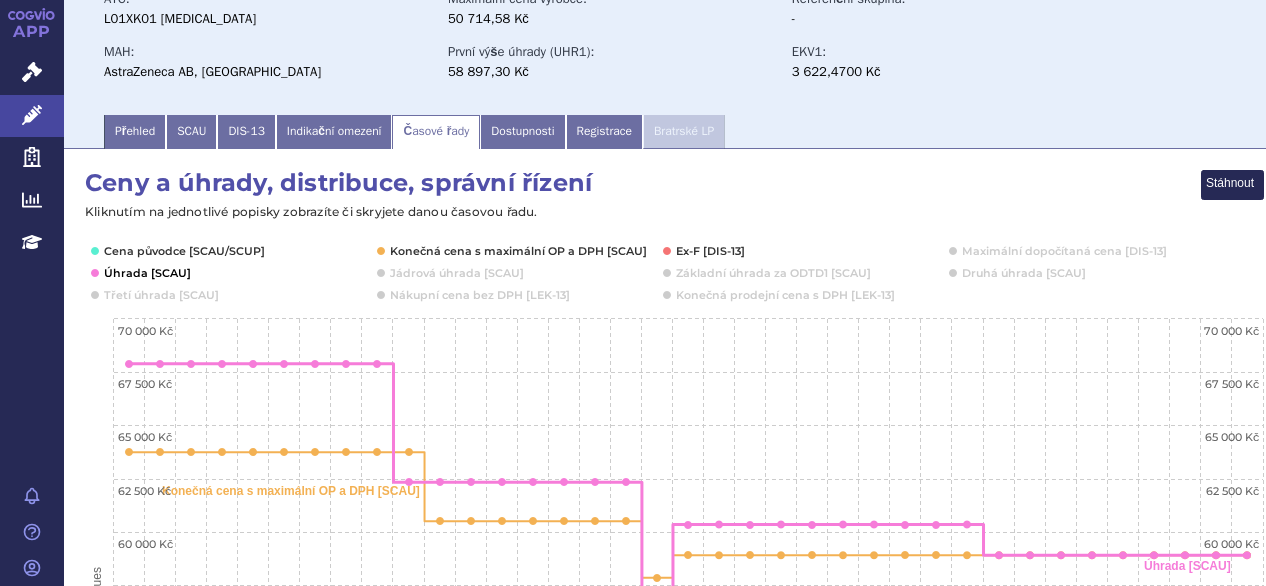 click at bounding box center (145, 273) 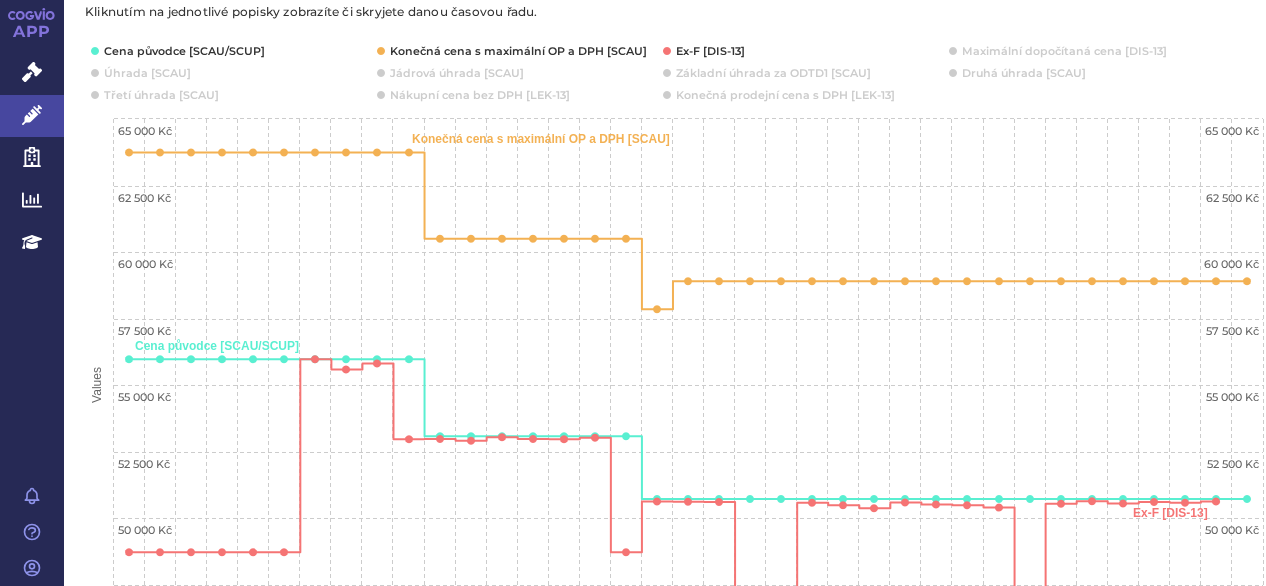 scroll, scrollTop: 533, scrollLeft: 13, axis: both 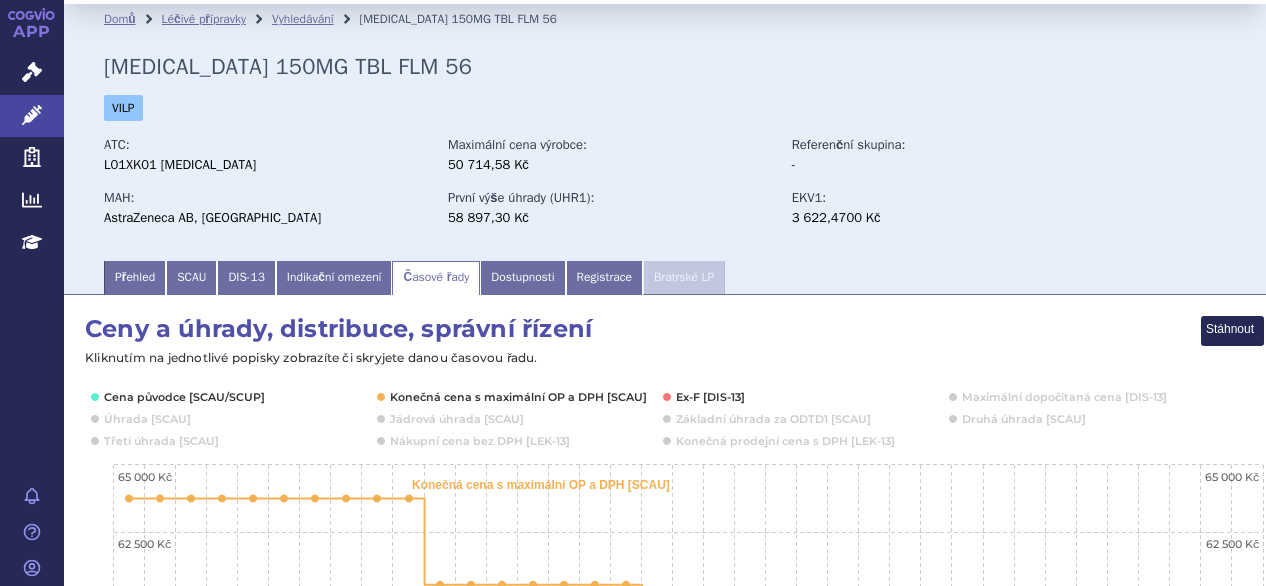 click 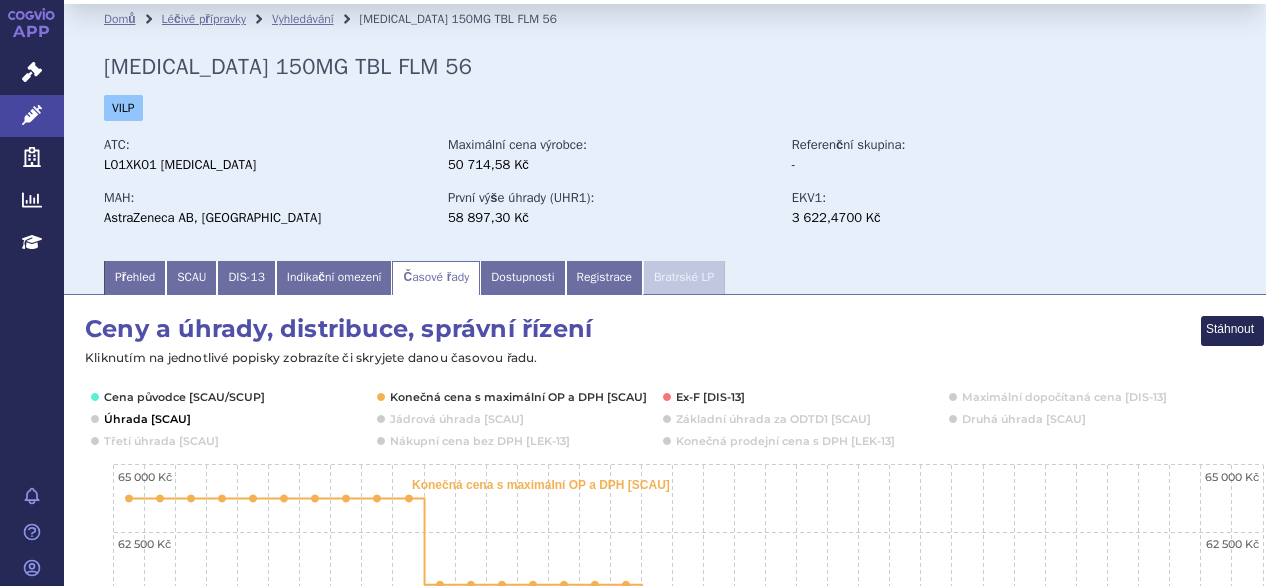 click 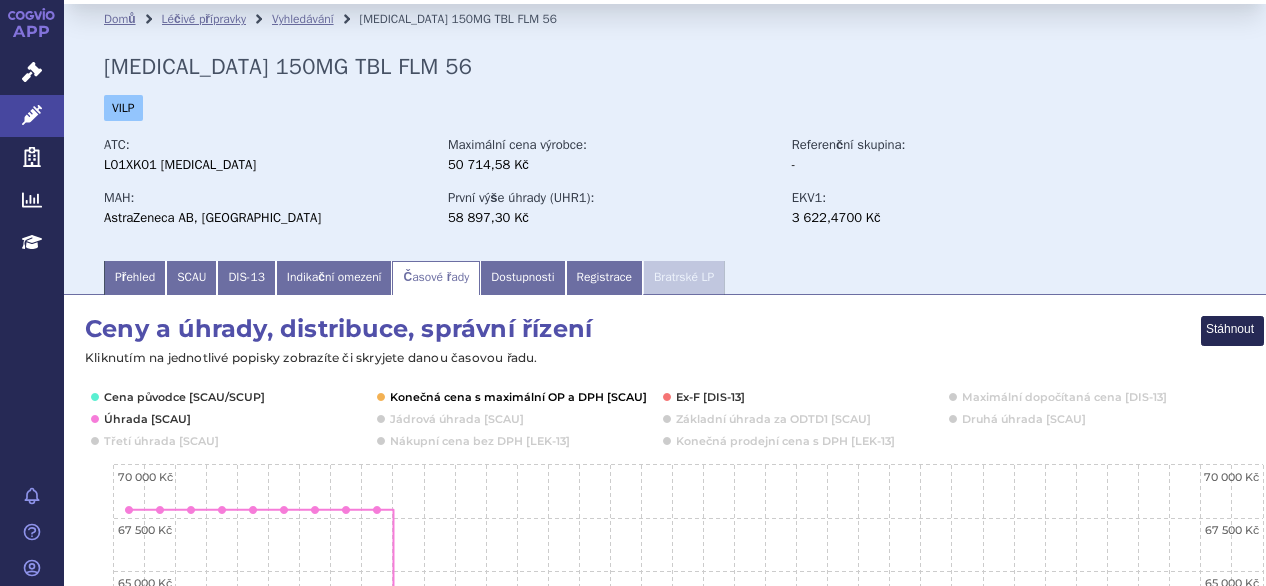 click 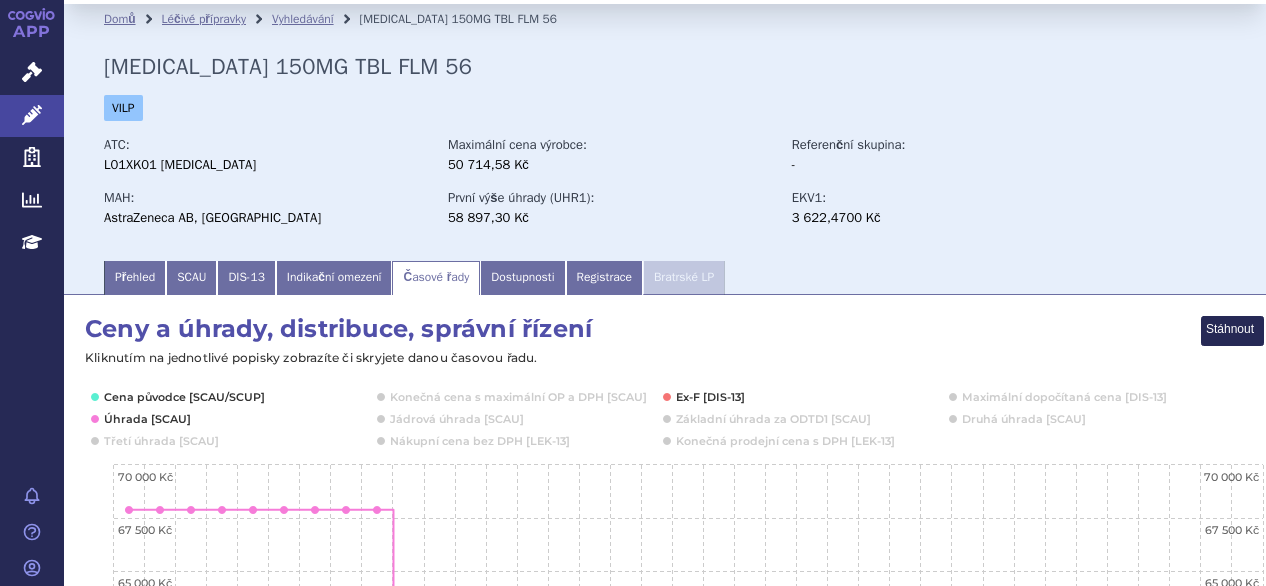 click 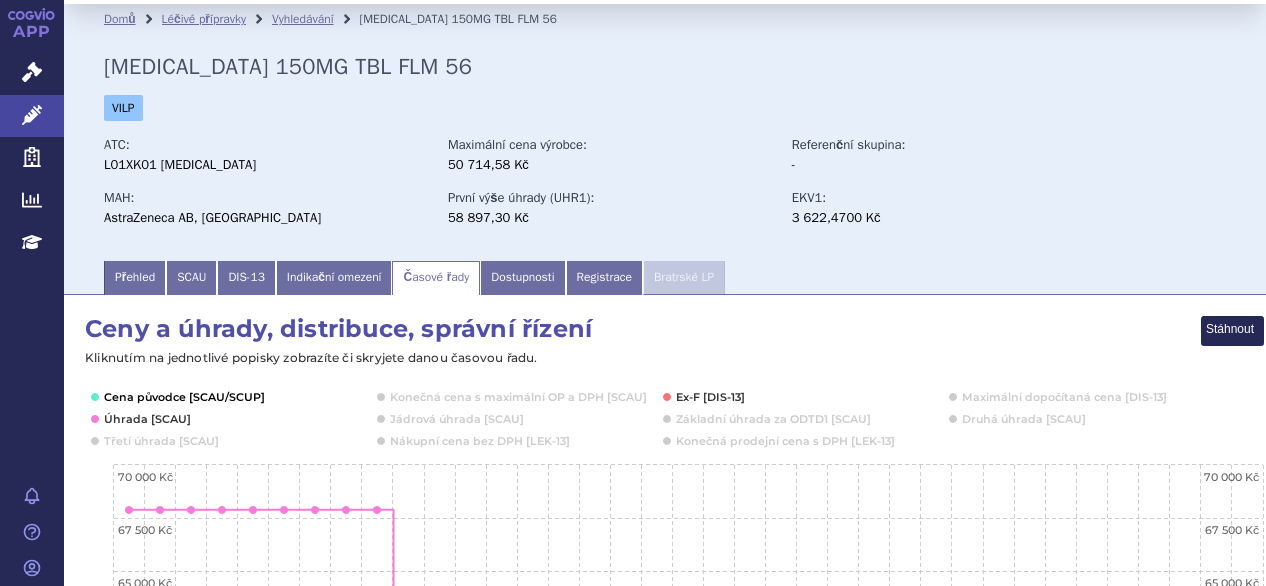 click 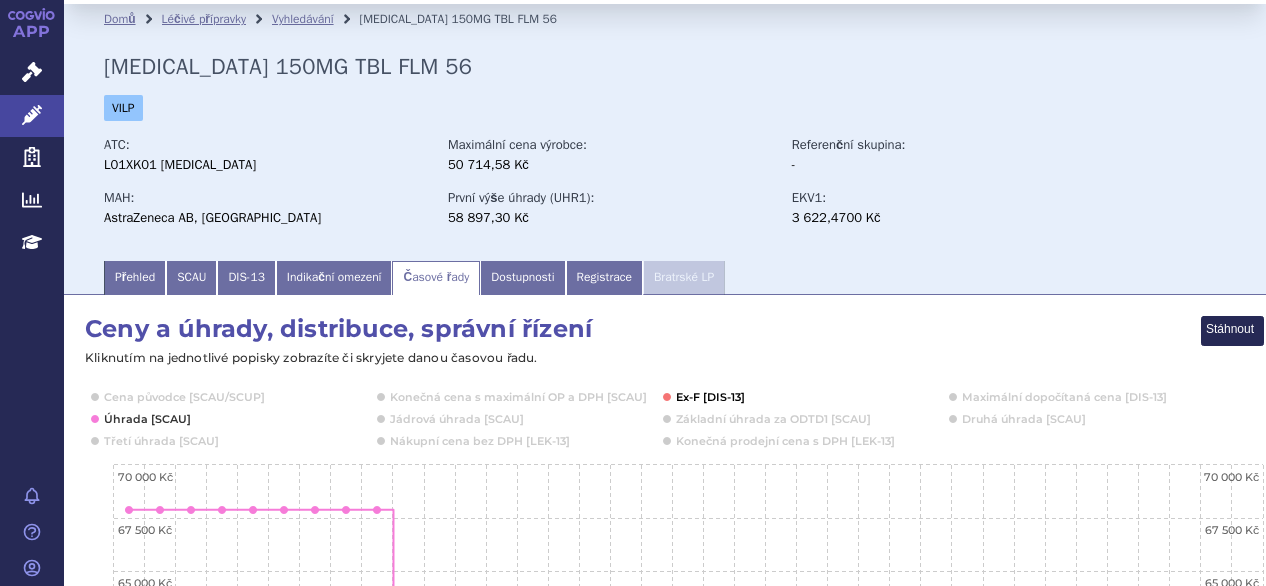 click 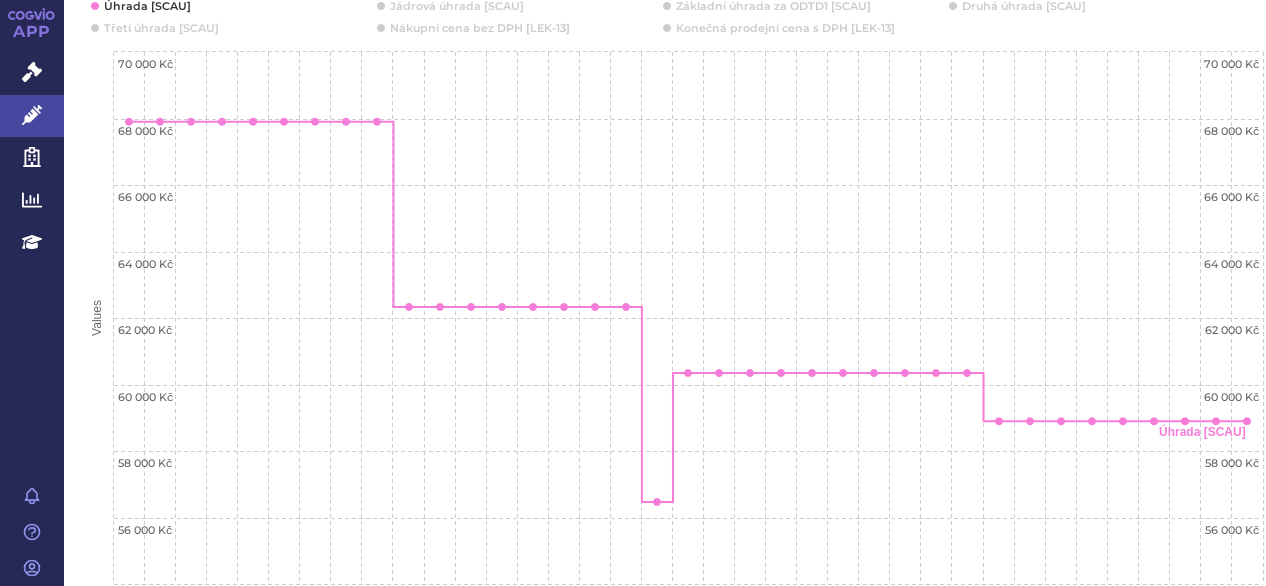 scroll, scrollTop: 480, scrollLeft: 13, axis: both 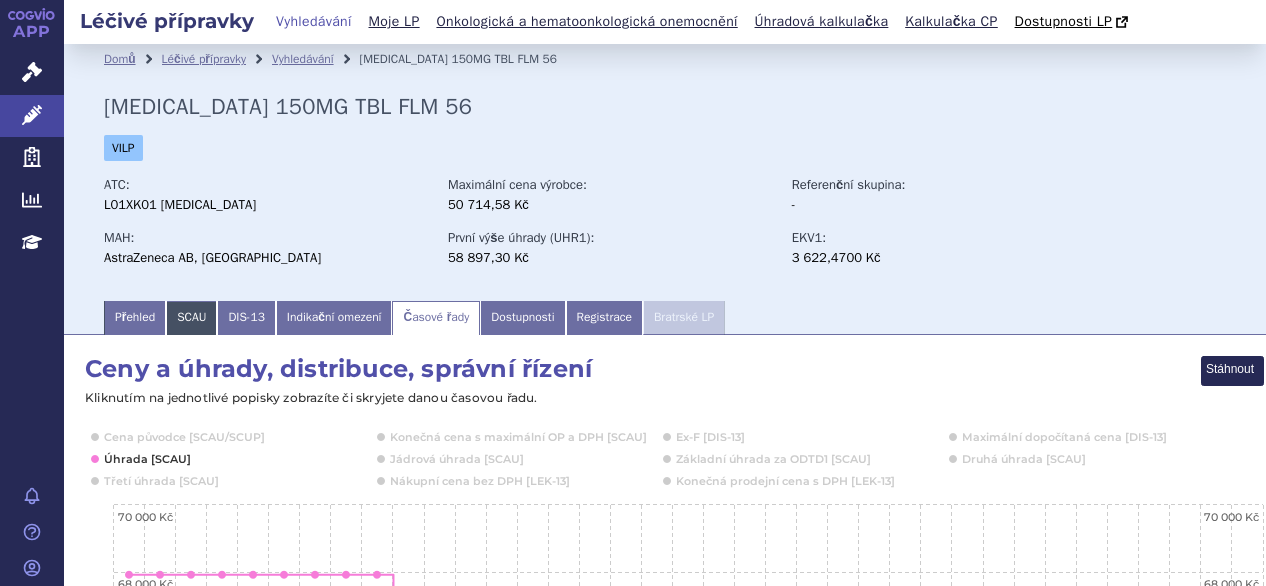 click on "SCAU" at bounding box center (191, 318) 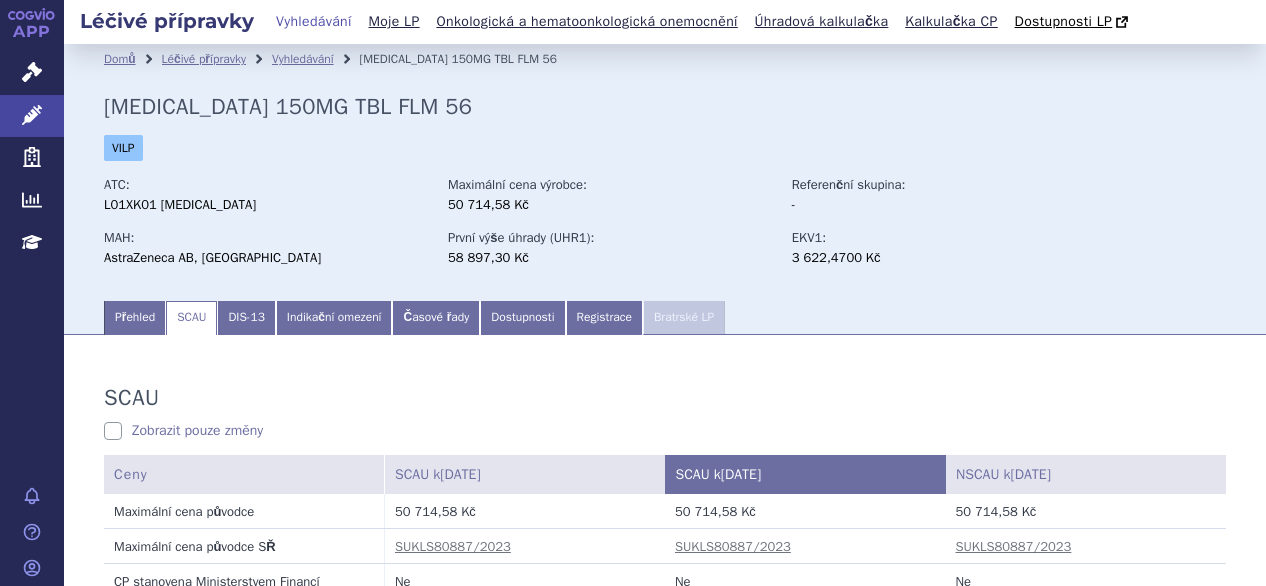 scroll, scrollTop: 0, scrollLeft: 0, axis: both 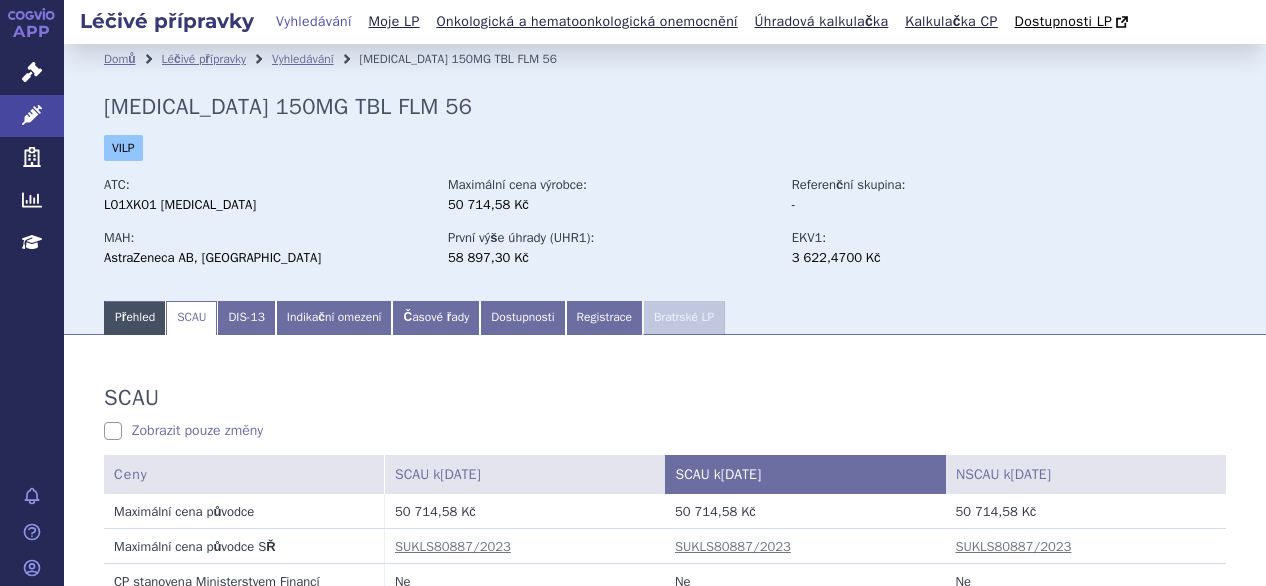 click on "Přehled" at bounding box center [135, 318] 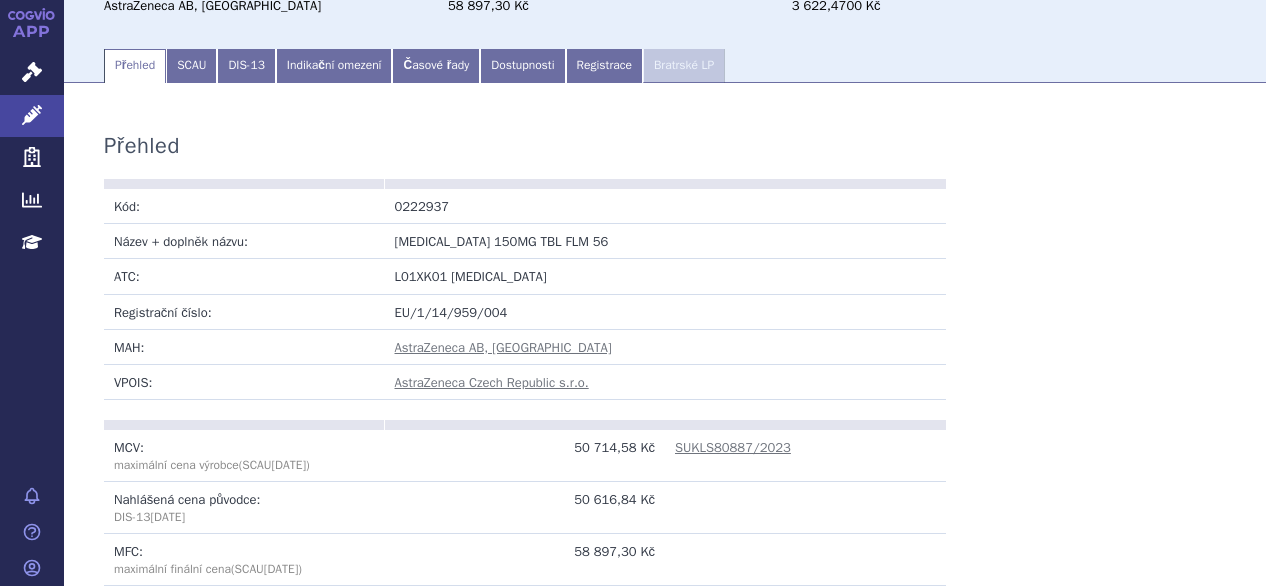 scroll, scrollTop: 372, scrollLeft: 0, axis: vertical 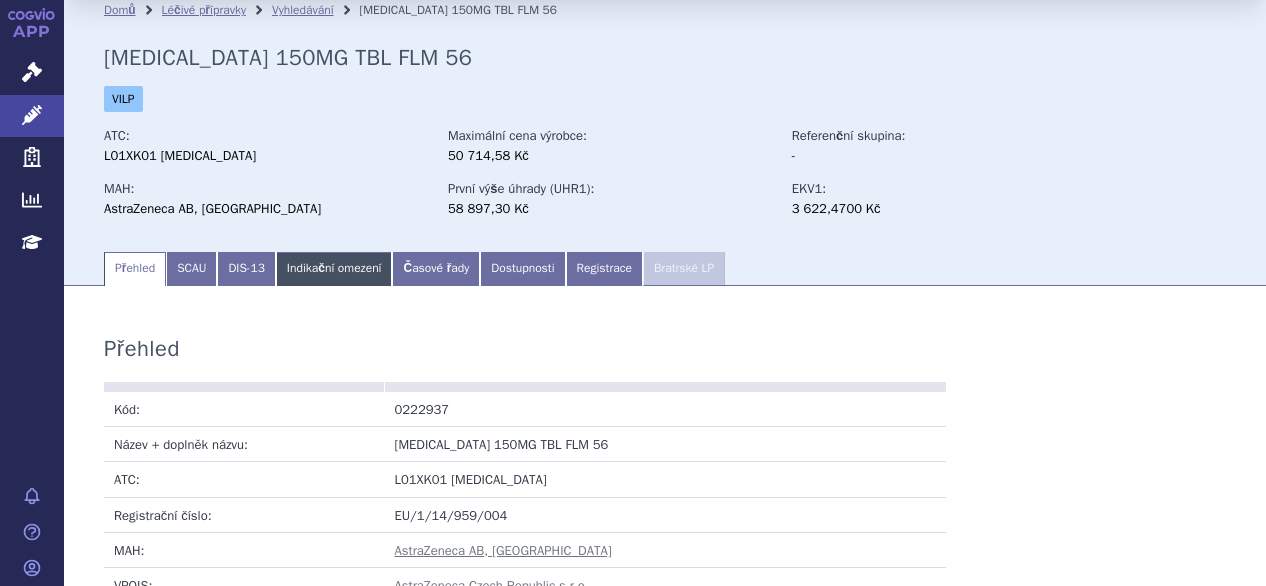 click on "Indikační omezení" at bounding box center [334, 269] 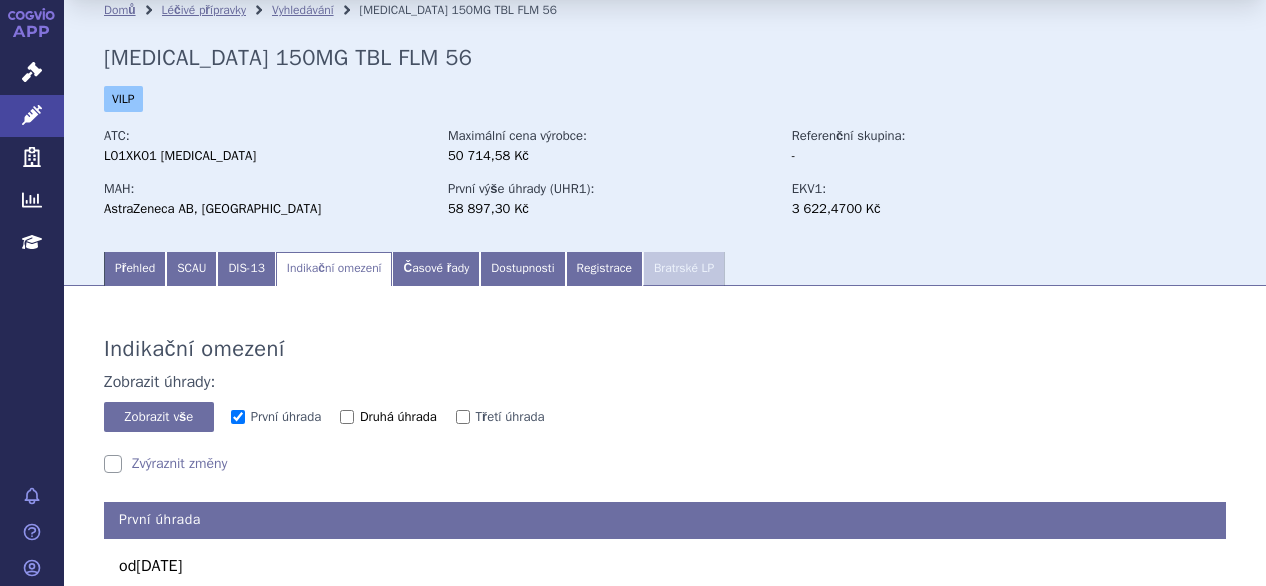 click on "Druhá úhrada" at bounding box center [347, 417] 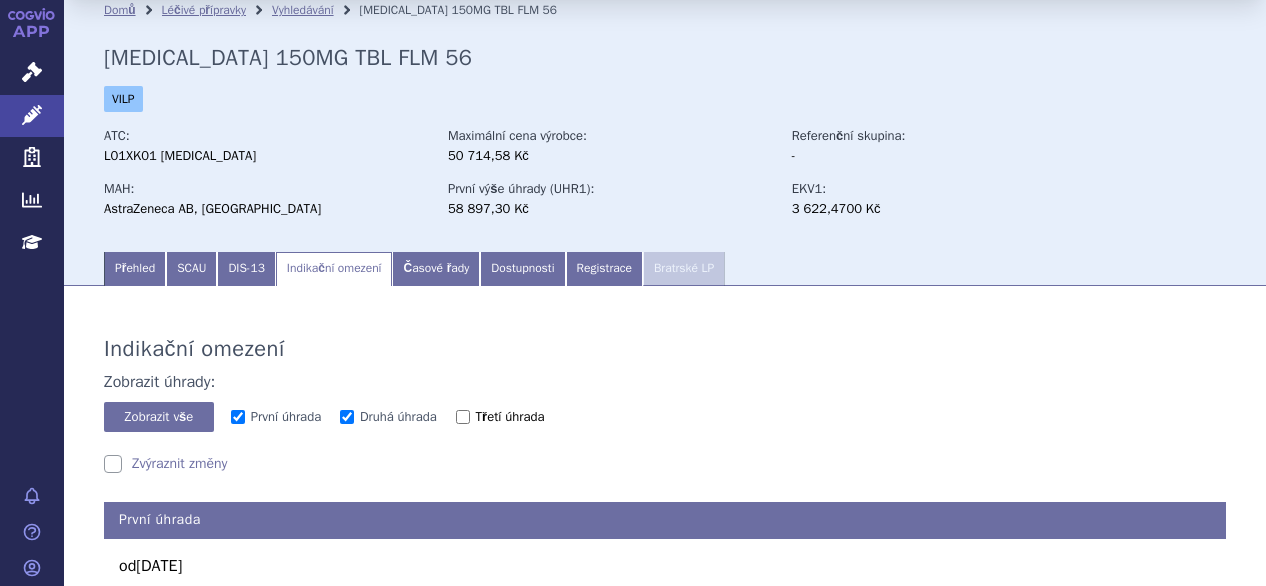 click on "Třetí úhrada" at bounding box center (463, 417) 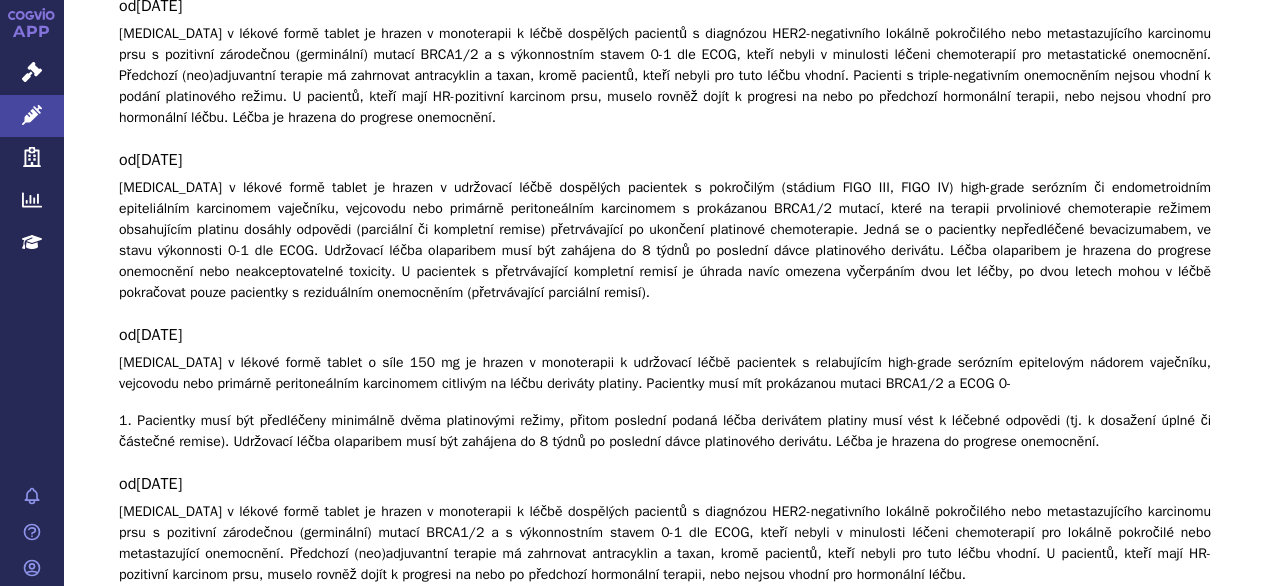 scroll, scrollTop: 1739, scrollLeft: 0, axis: vertical 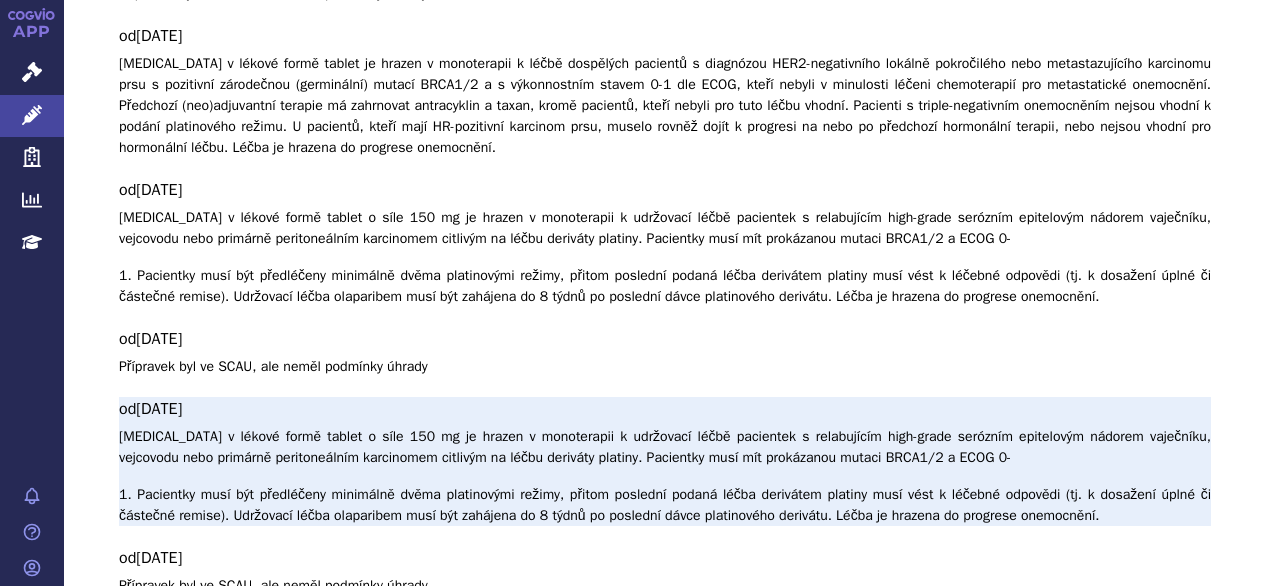 drag, startPoint x: 694, startPoint y: 289, endPoint x: 710, endPoint y: 311, distance: 27.202942 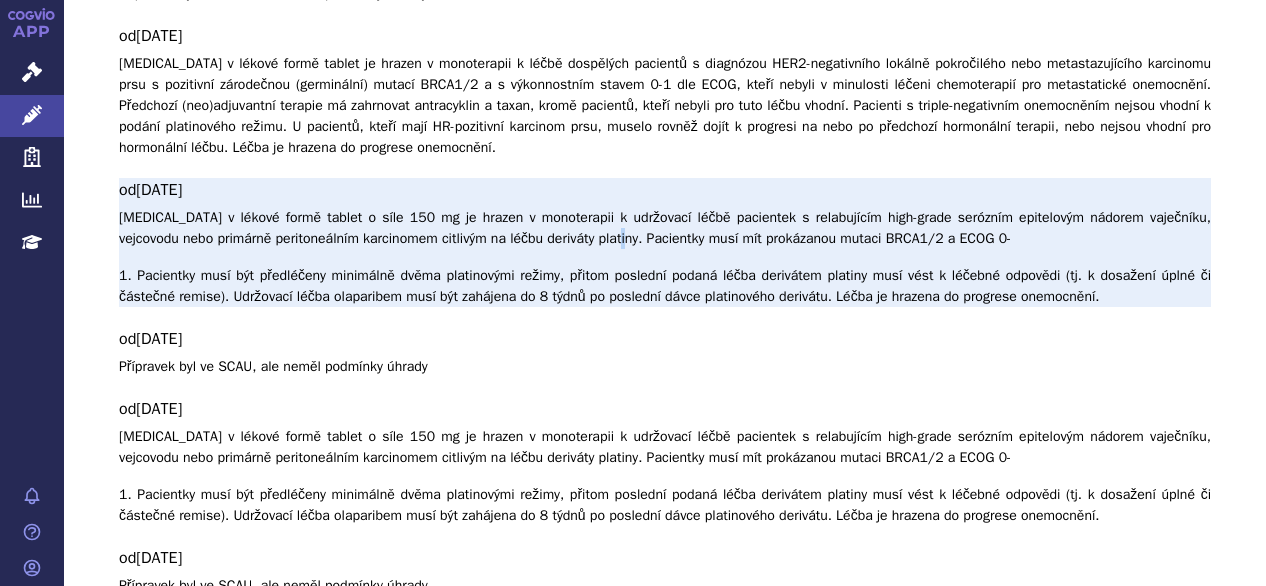 drag, startPoint x: 710, startPoint y: 311, endPoint x: 603, endPoint y: 121, distance: 218.05733 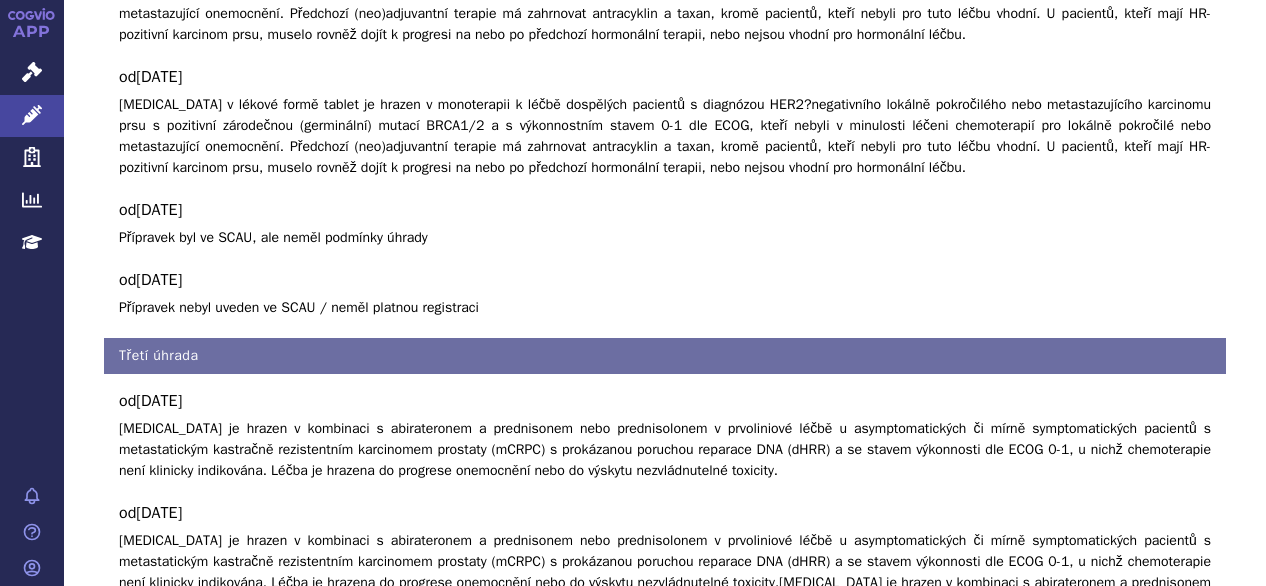 scroll, scrollTop: 2492, scrollLeft: 0, axis: vertical 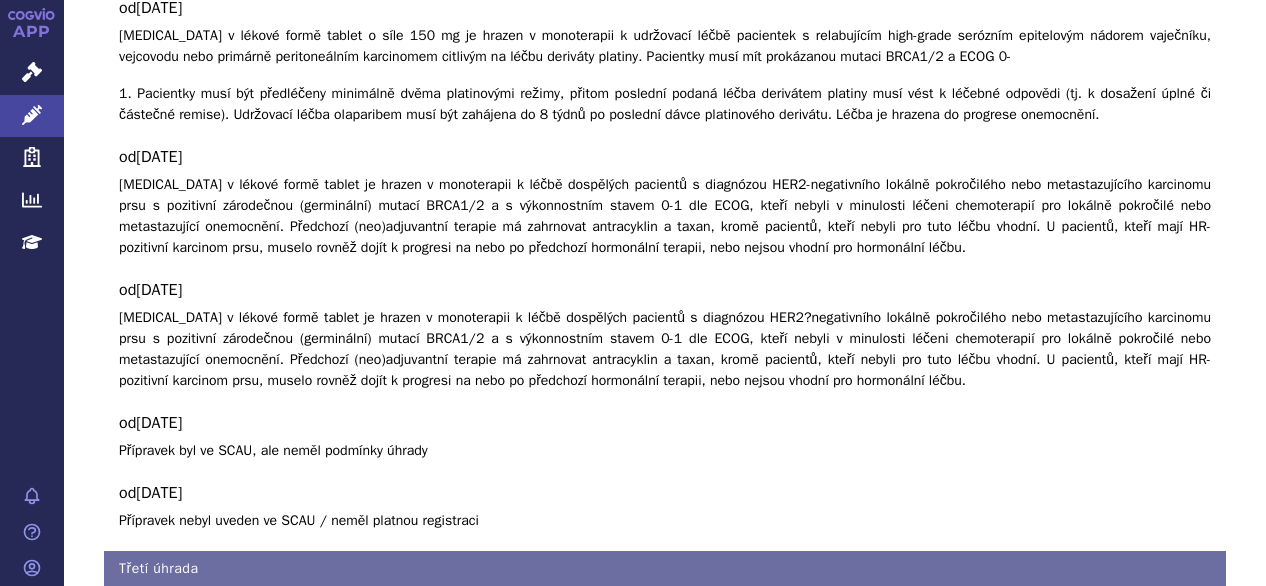 click on "Olaparib je hrazen v kombinaci s abirateronem a prednisonem nebo prednisolonem v prvoliniové léčbě u asymptomatických či mírně symptomatických pacientů s metastatickým kastračně rezistentním karcinomem prostaty (mCRPC) s prokázanou poruchou reparace DNA (dHRR) a se stavem výkonnosti dle ECOG 0-1, u nichž chemoterapie není klinicky indikována. Léčba je hrazena do progrese onemocnění nebo do výskytu nezvládnutelné toxicity." at bounding box center (665, 662) 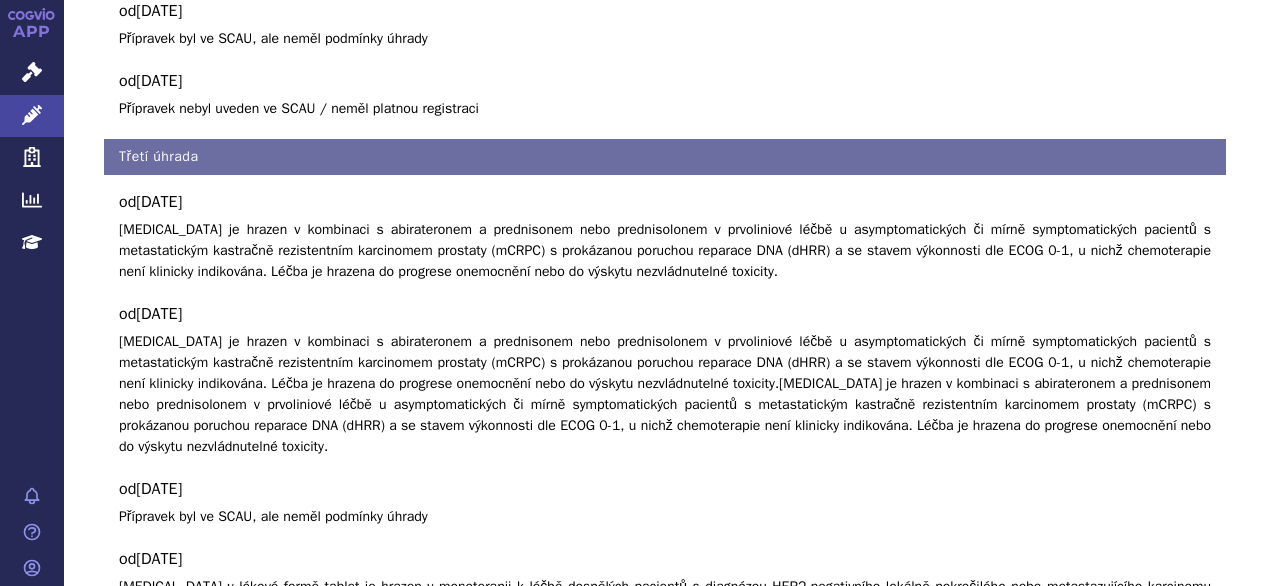 scroll, scrollTop: 2678, scrollLeft: 0, axis: vertical 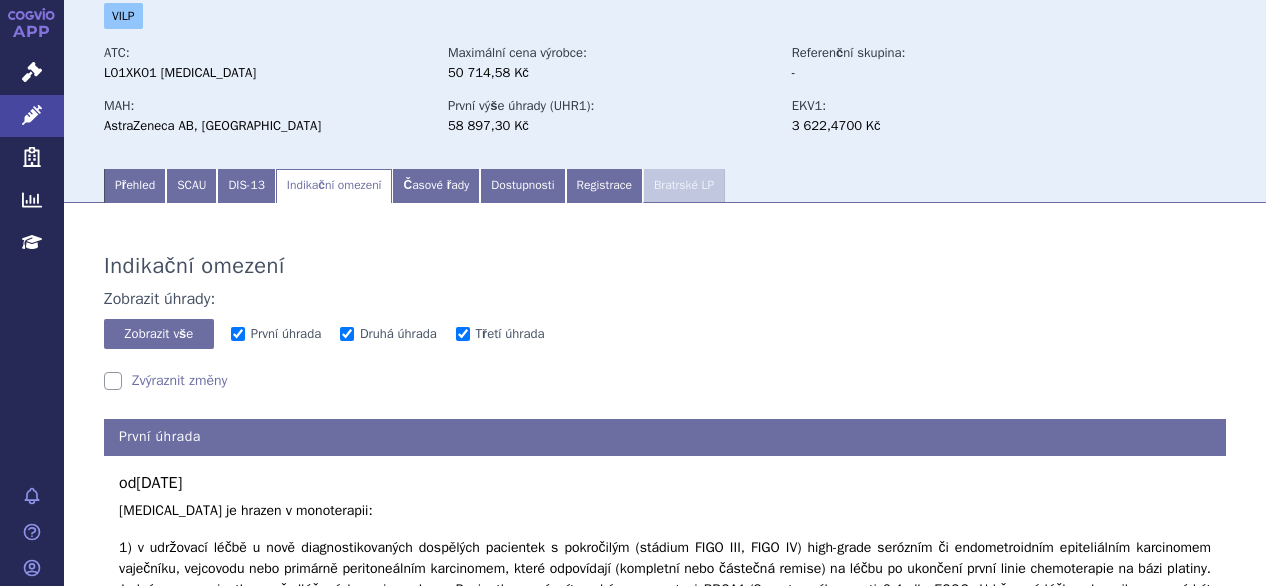 click on "Zvýraznit změny" at bounding box center [165, 381] 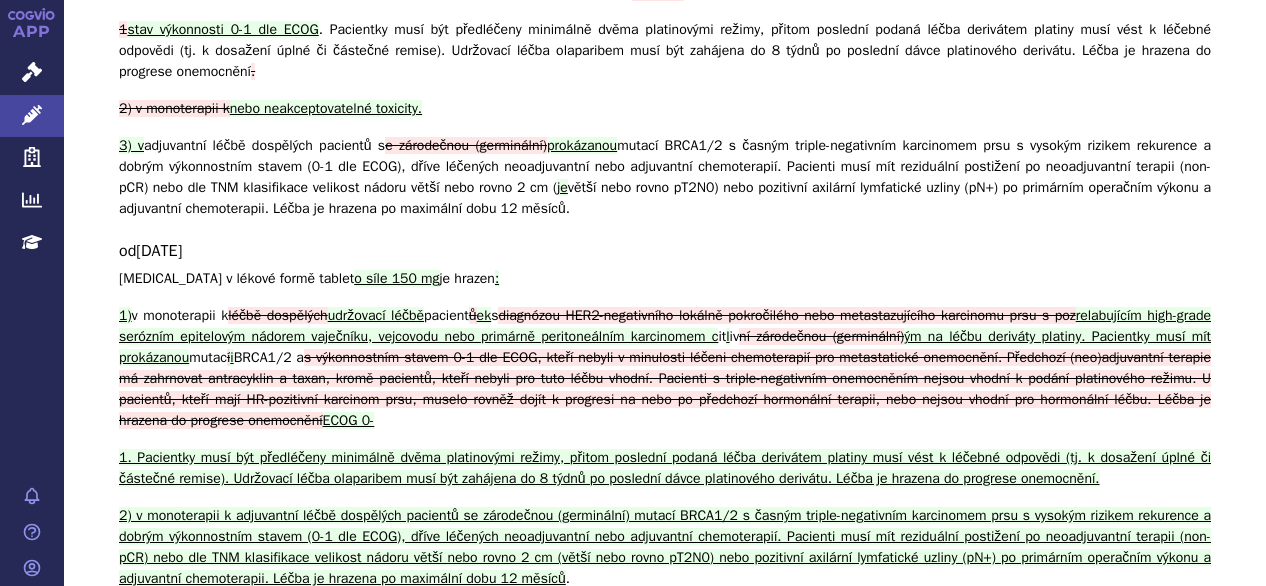 scroll, scrollTop: 932, scrollLeft: 0, axis: vertical 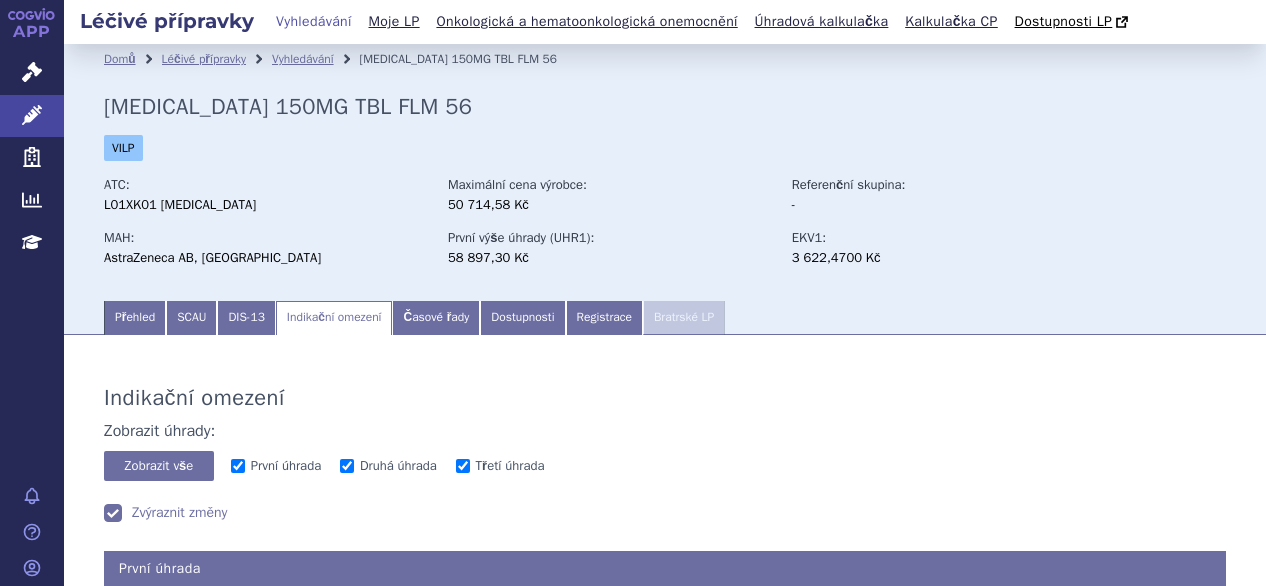 click on "Zvýraznit změny" at bounding box center [165, 513] 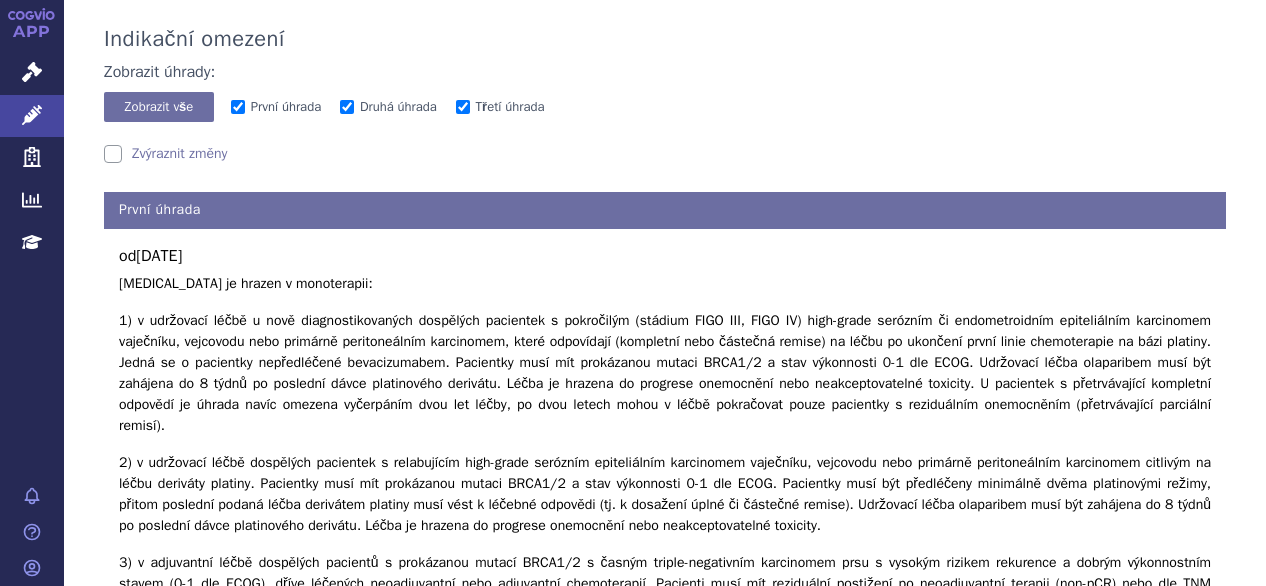 scroll, scrollTop: 399, scrollLeft: 0, axis: vertical 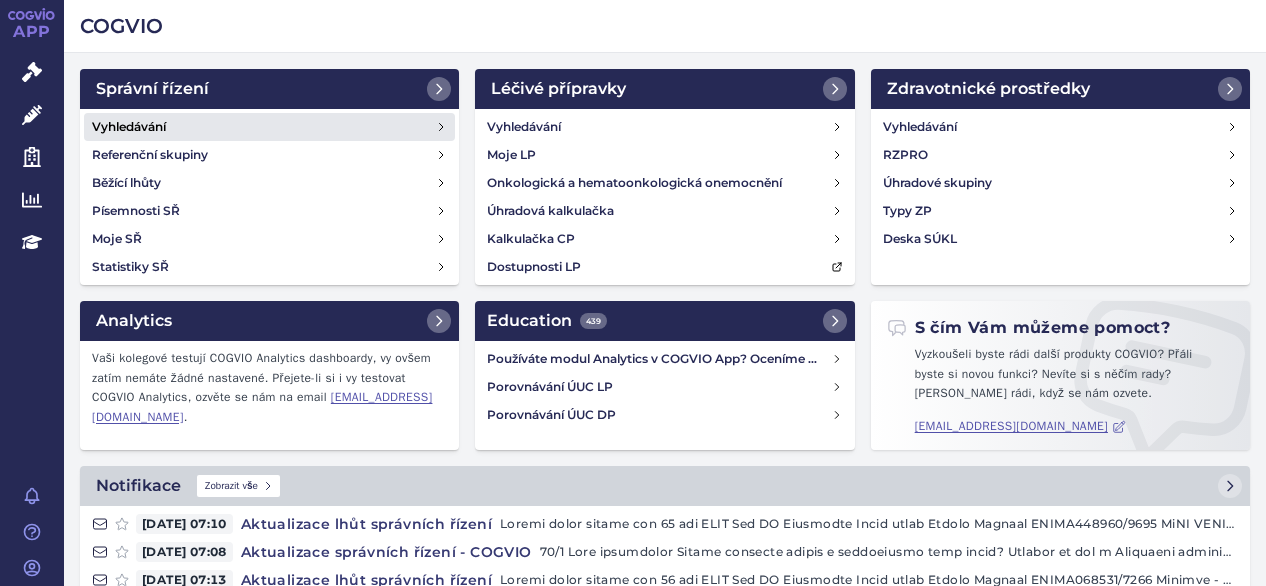 click on "Vyhledávání" at bounding box center [269, 127] 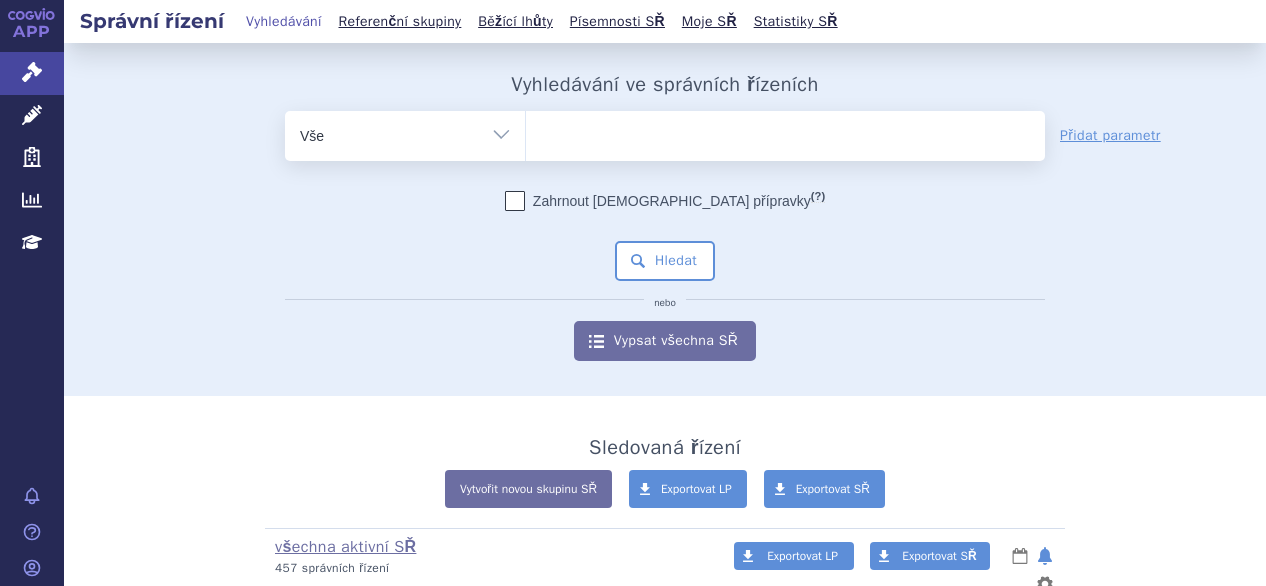 scroll, scrollTop: 0, scrollLeft: 0, axis: both 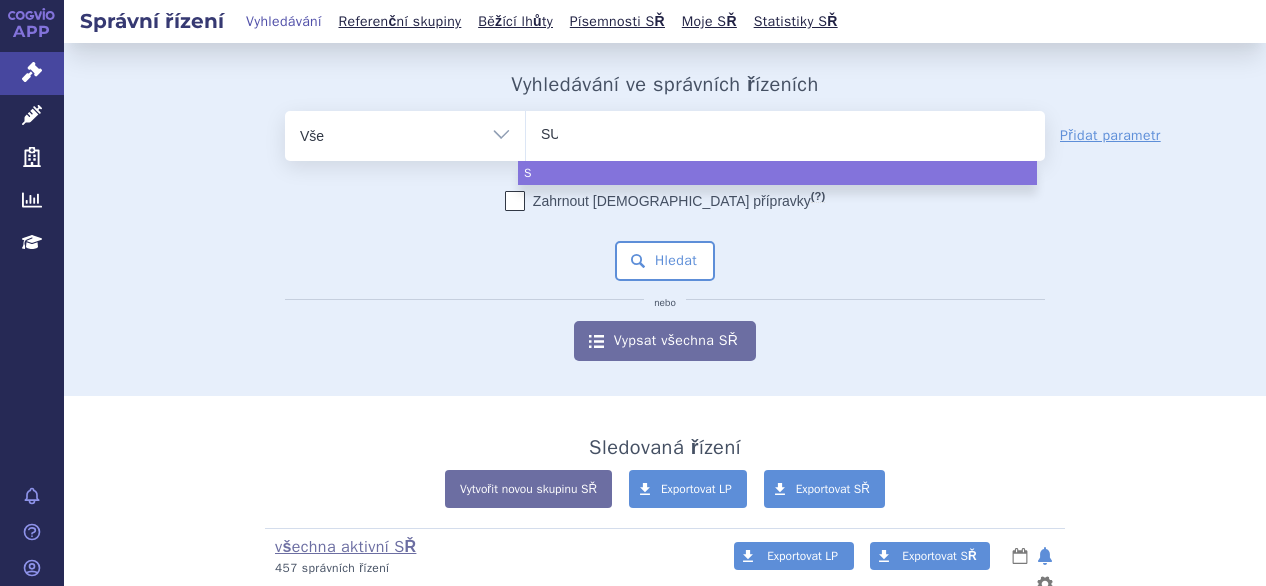 type on "SUK" 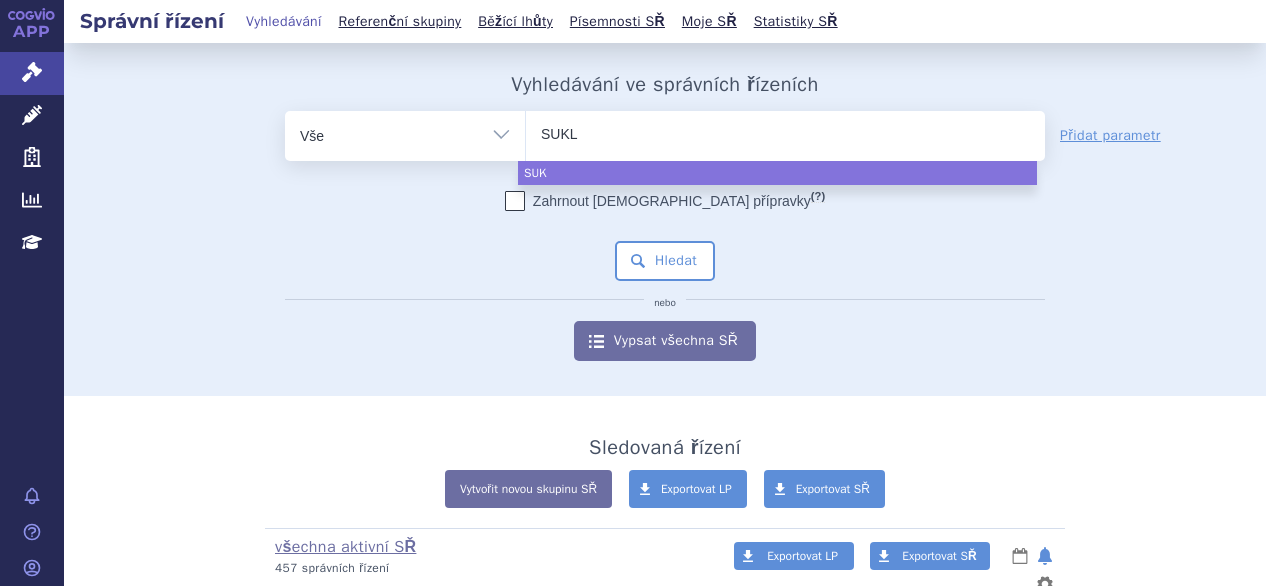 type on "SUKLS" 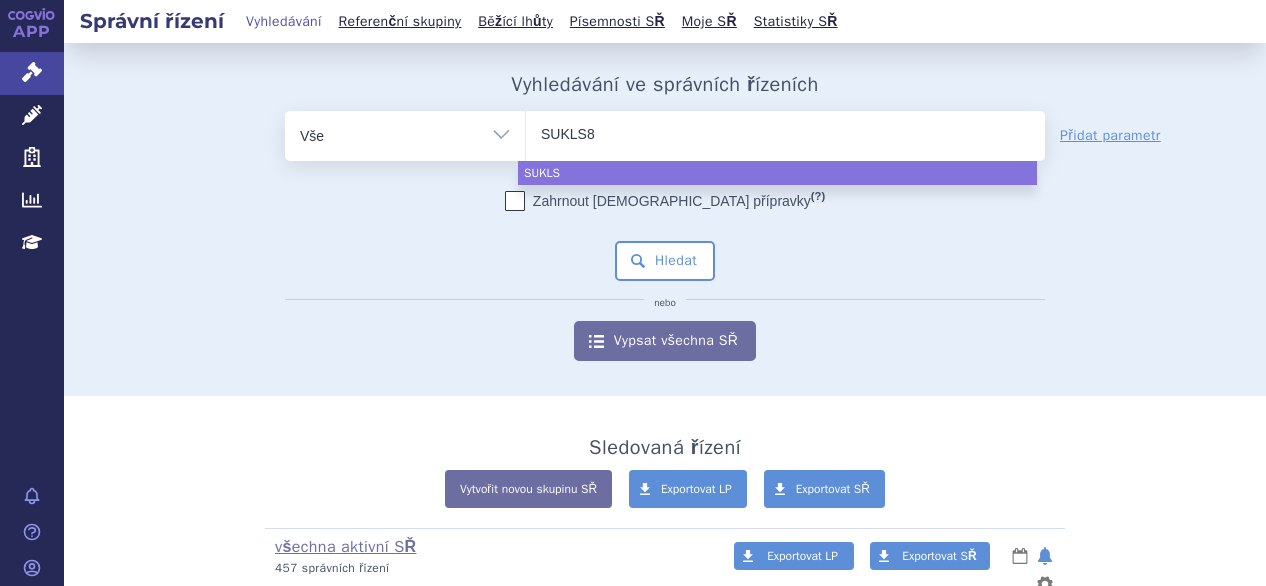 type on "SUKLS88" 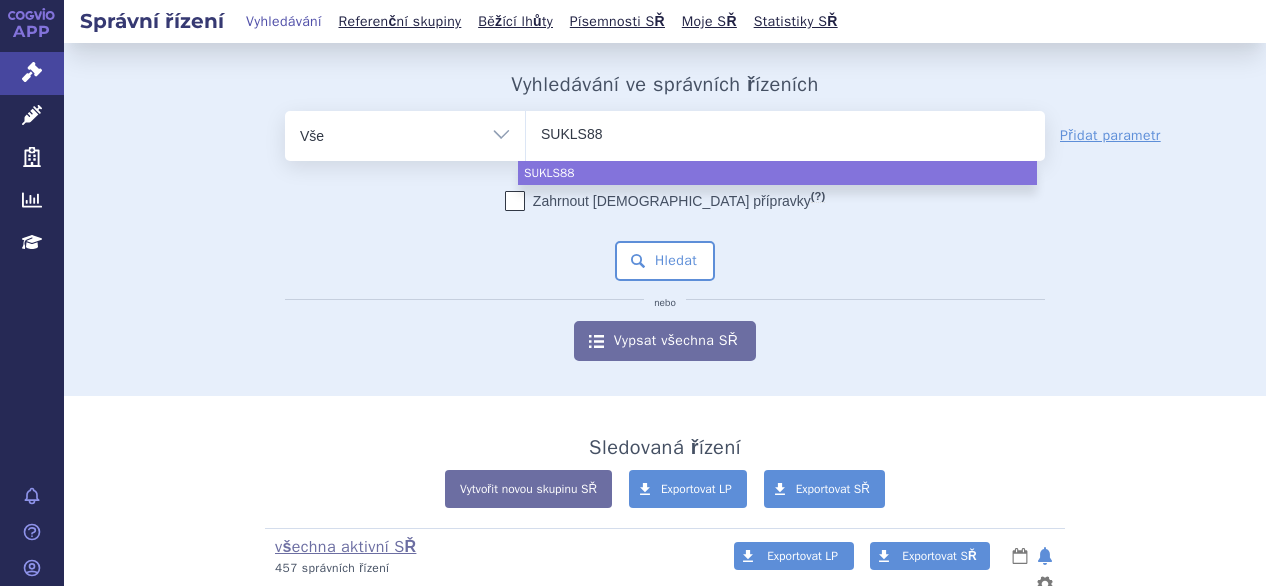 type on "SUKLS8" 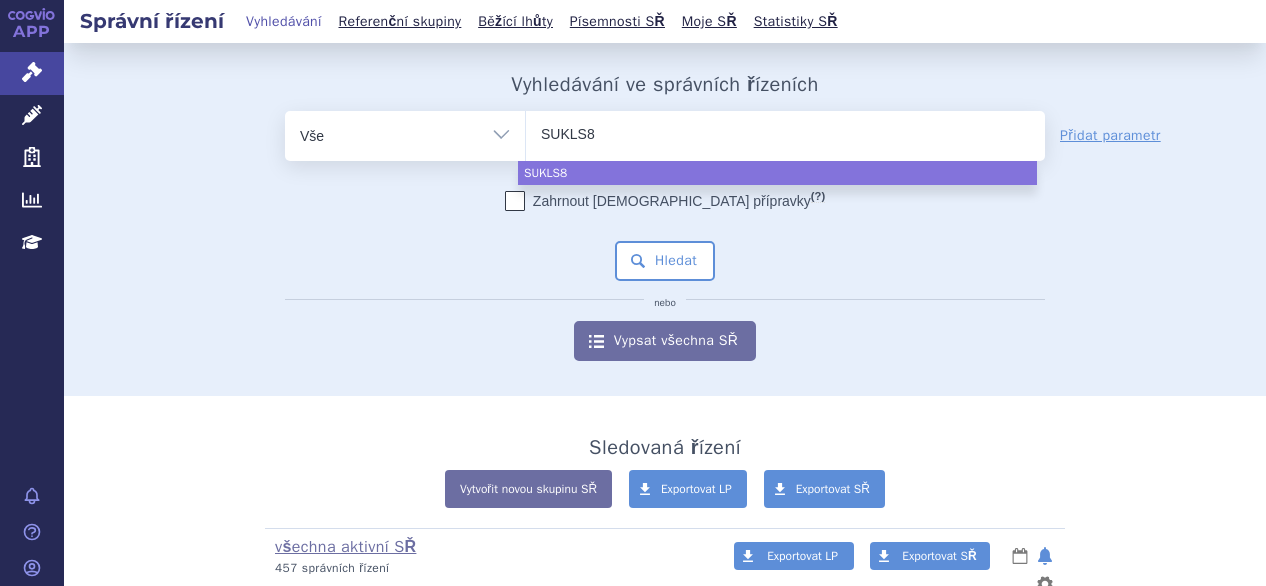 type on "SUKLS80" 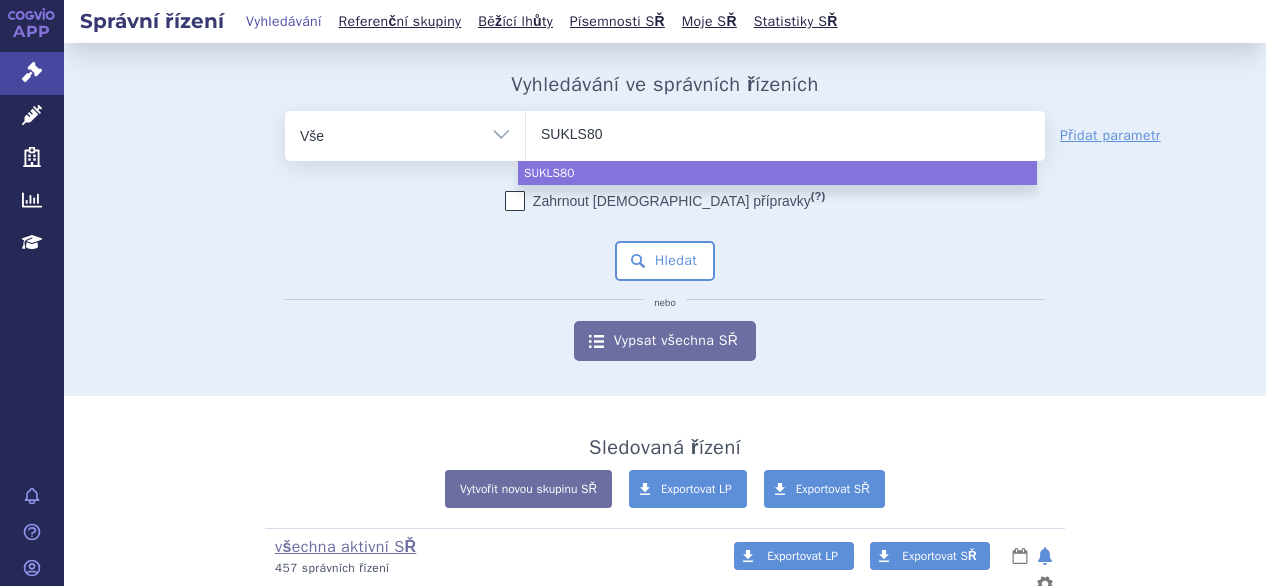 type on "SUKLS808" 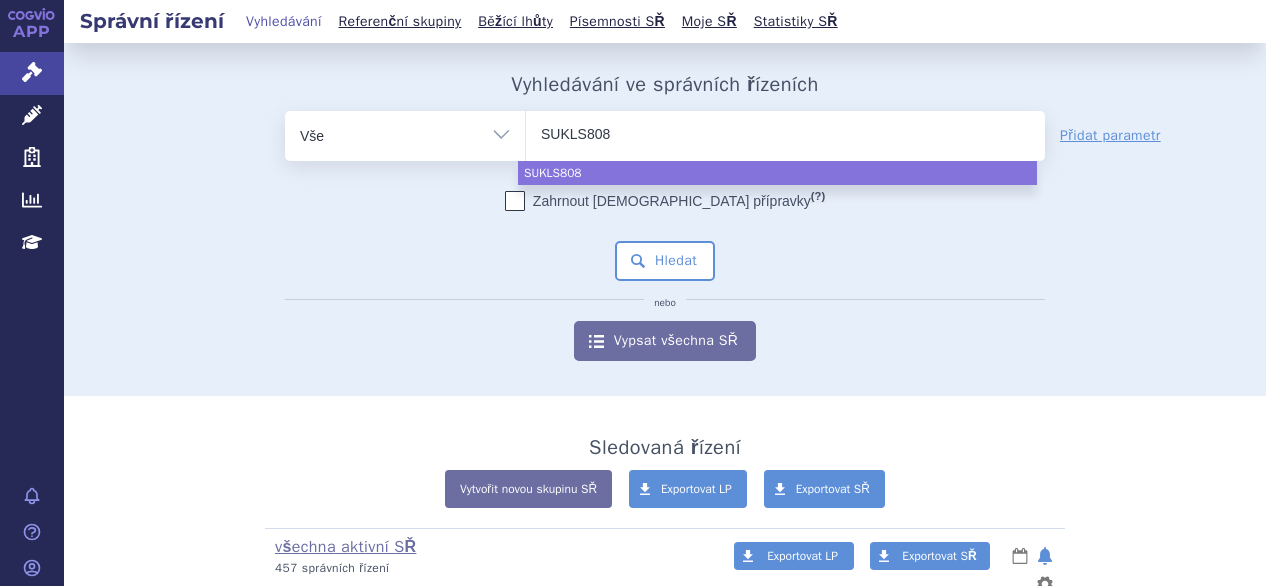 type on "SUKLS8088" 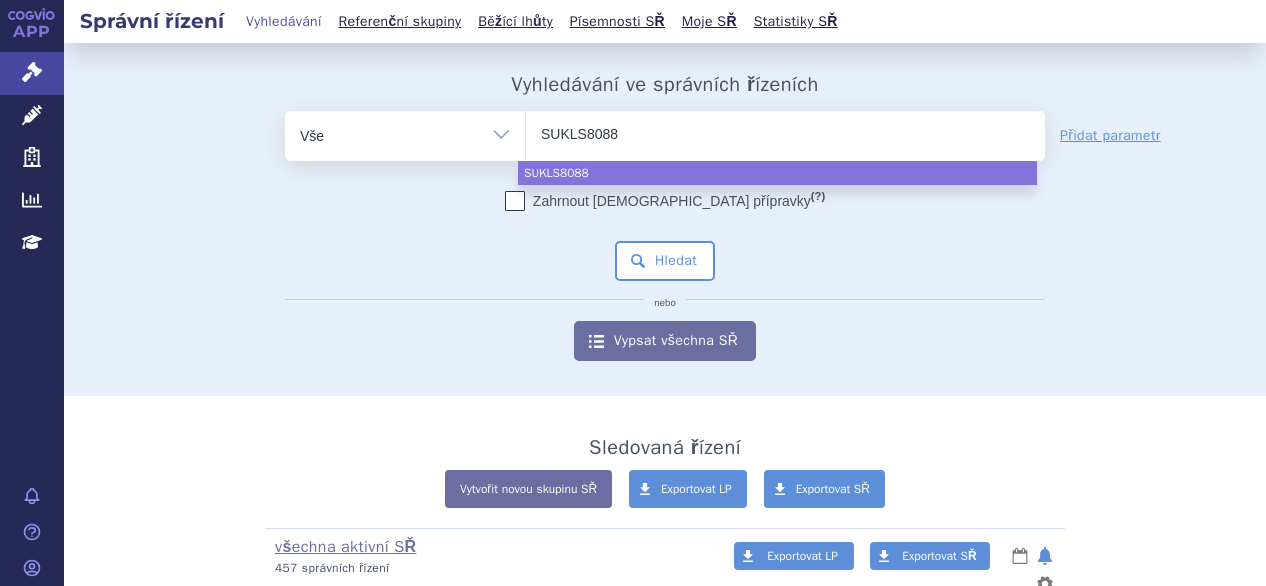 type on "SUKLS80887" 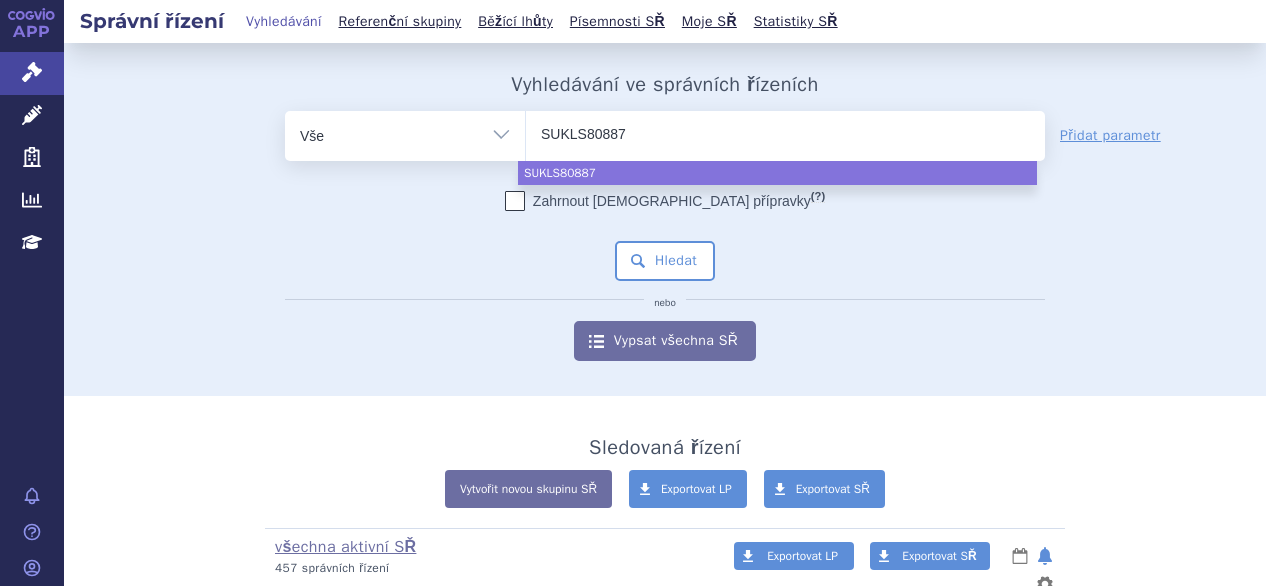type on "SUKLS80887/" 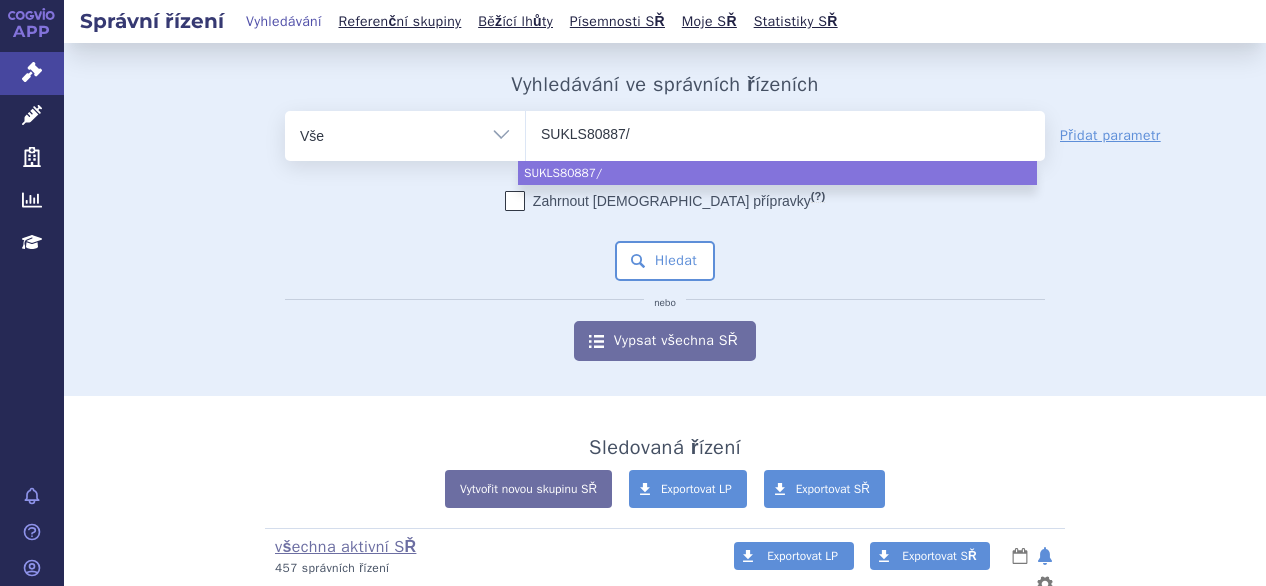 type on "SUKLS80887/2" 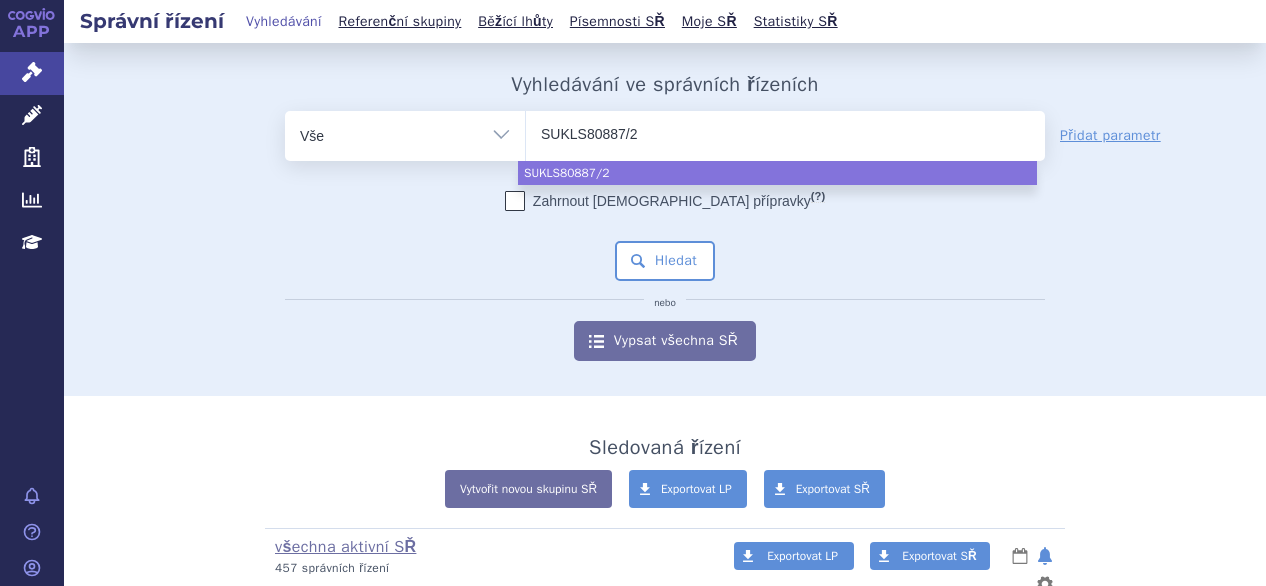 type on "SUKLS80887/20" 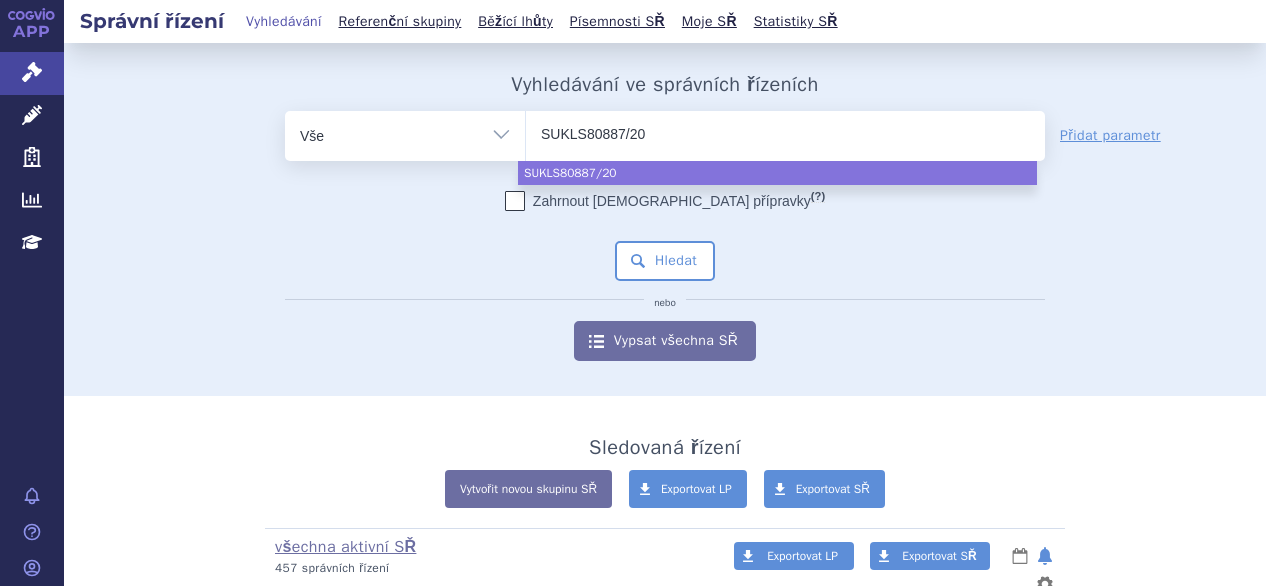 type on "SUKLS80887/202" 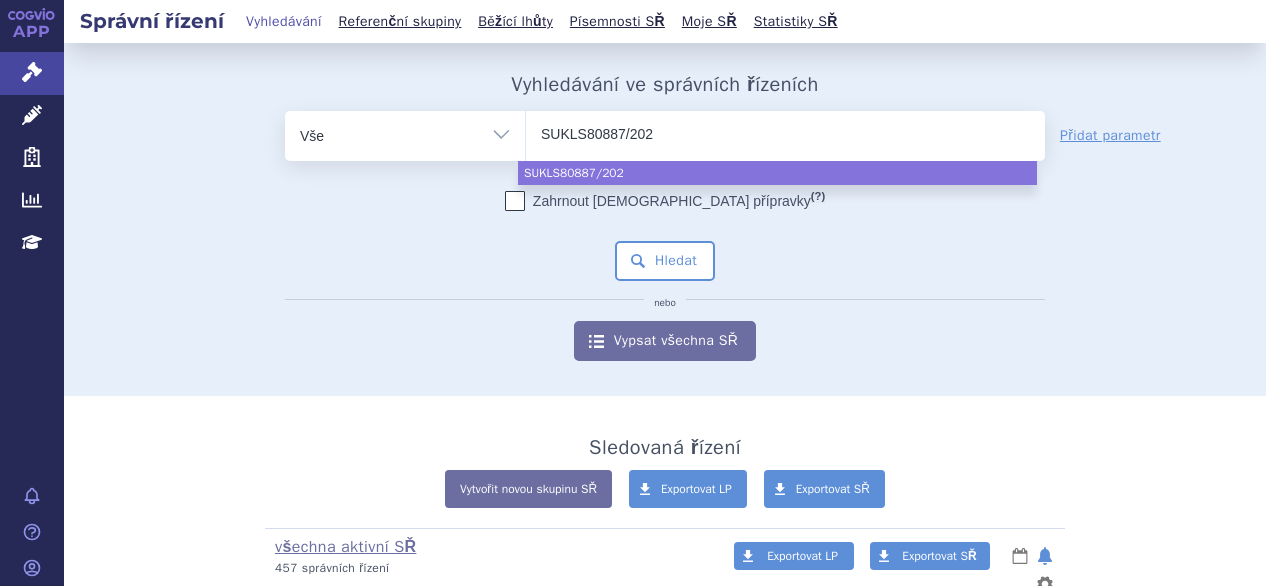 type on "SUKLS80887/2023" 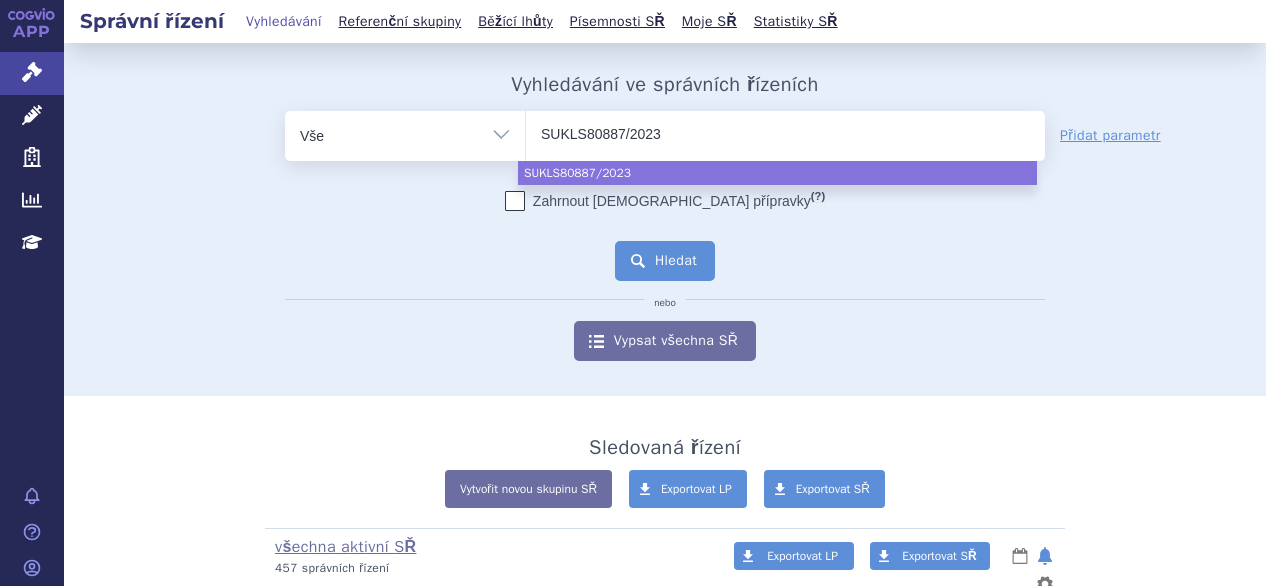 select on "SUKLS80887/2023" 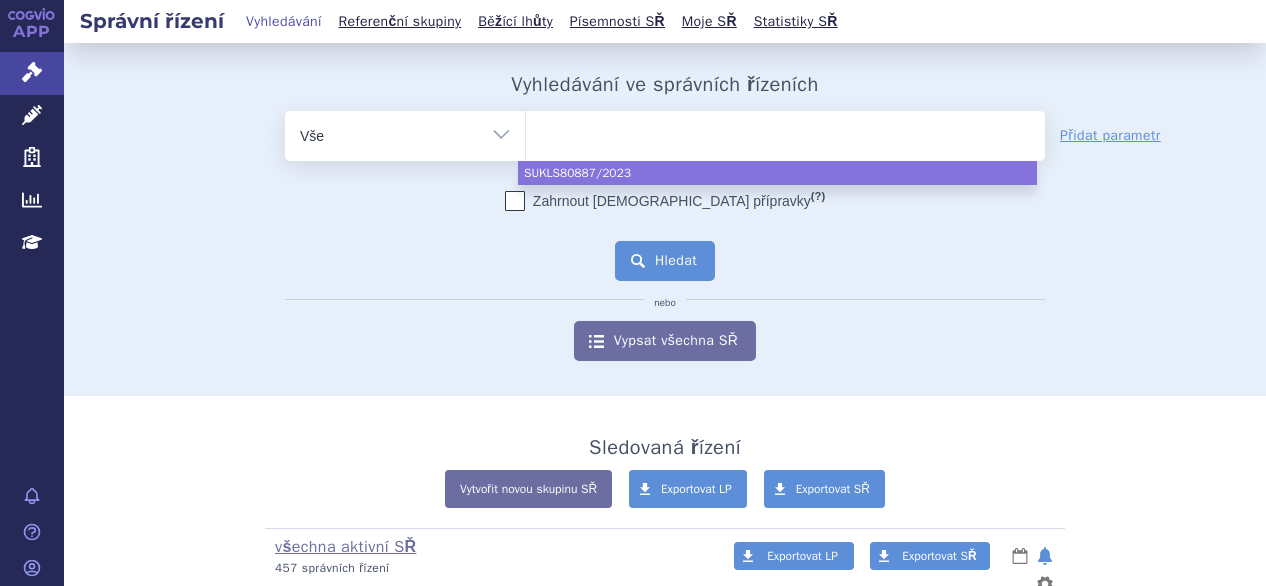 click on "Hledat" at bounding box center [665, 261] 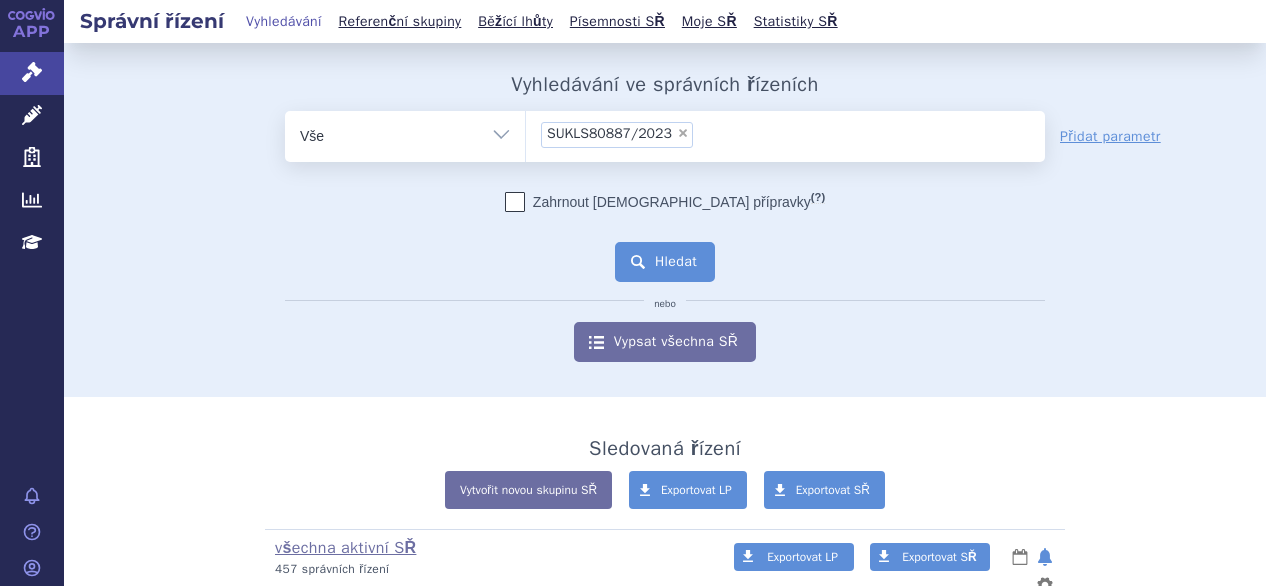 click on "Hledat" at bounding box center [665, 262] 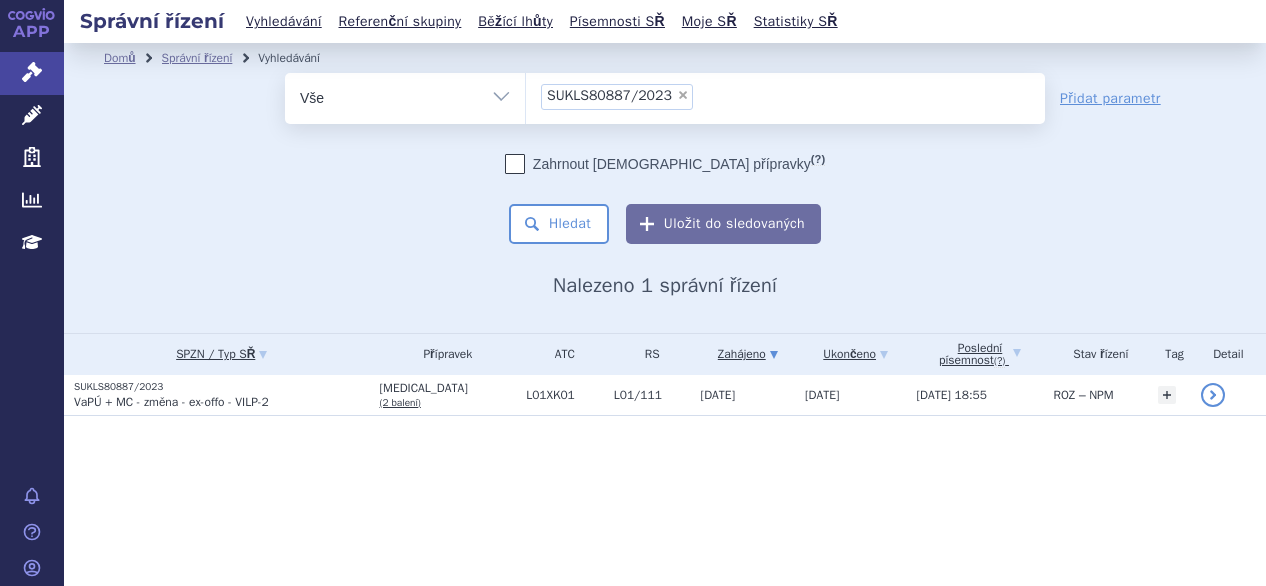 scroll, scrollTop: 0, scrollLeft: 0, axis: both 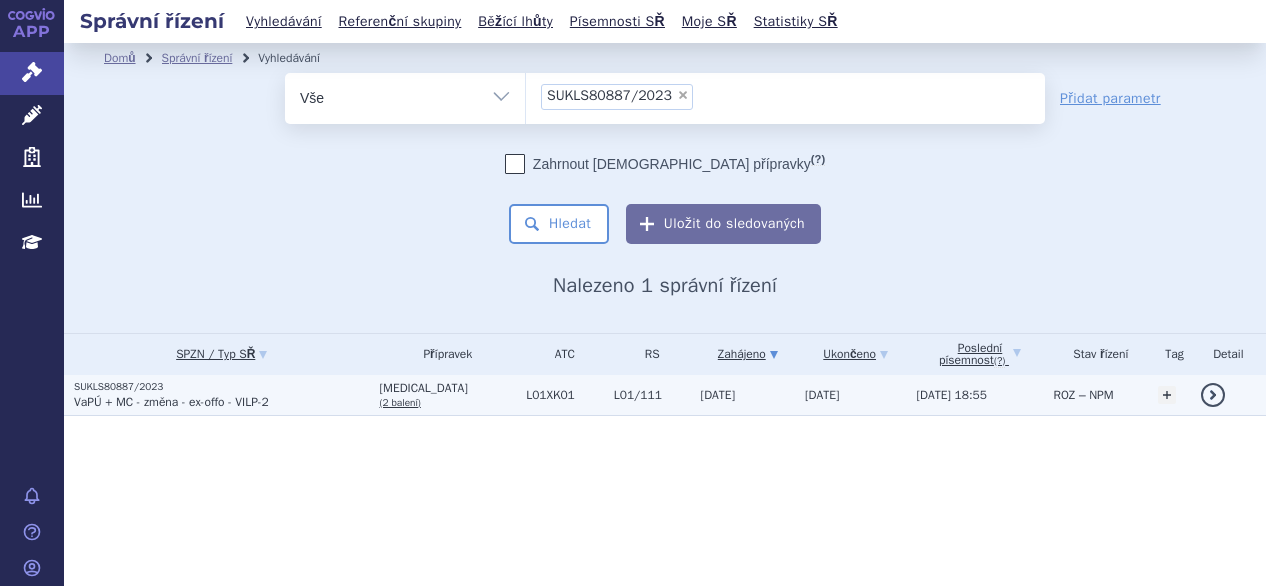click on "SUKLS80887/2023" at bounding box center [221, 387] 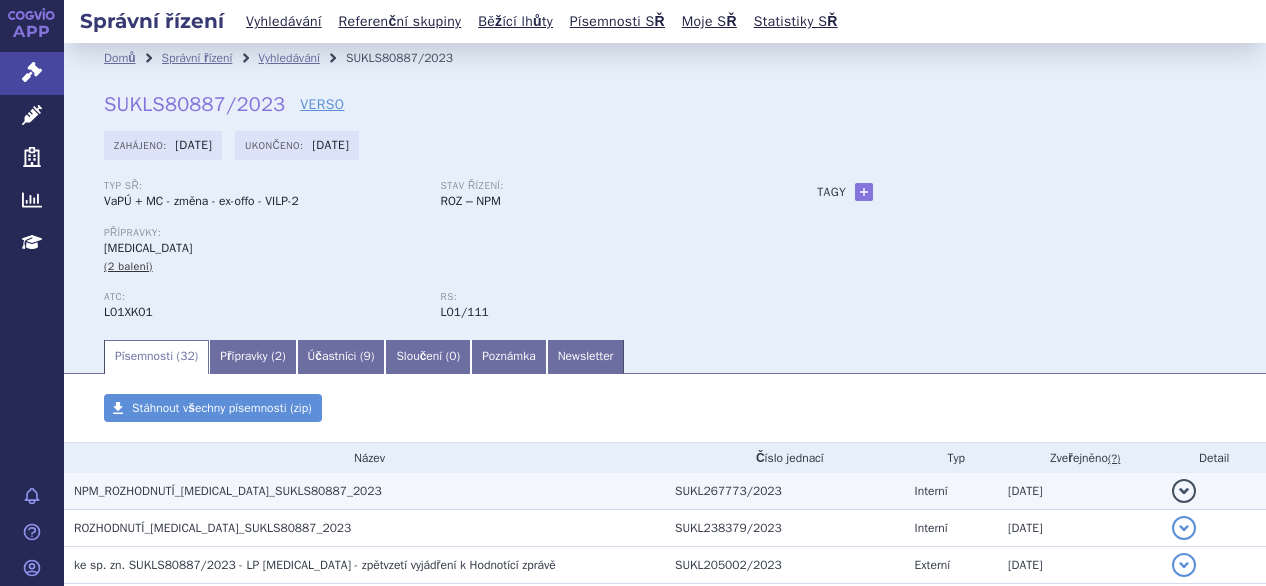 scroll, scrollTop: 0, scrollLeft: 0, axis: both 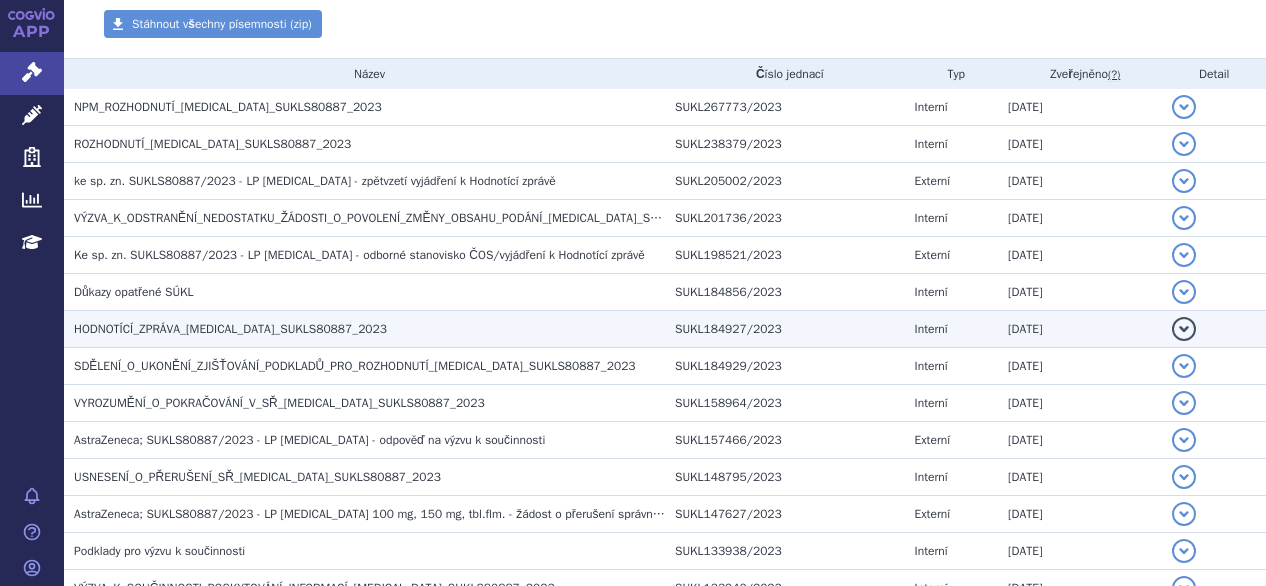 click on "HODNOTÍCÍ_ZPRÁVA_LYNPARZA_SUKLS80887_2023" at bounding box center (230, 329) 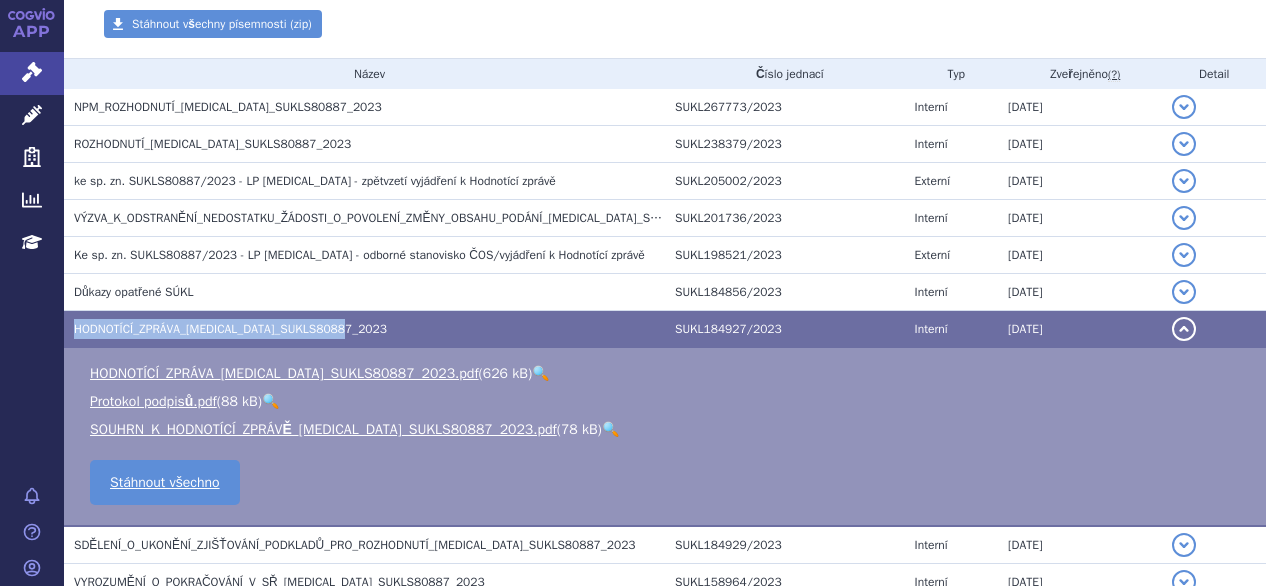 click on "HODNOTÍCÍ_ZPRÁVA_LYNPARZA_SUKLS80887_2023" at bounding box center [230, 329] 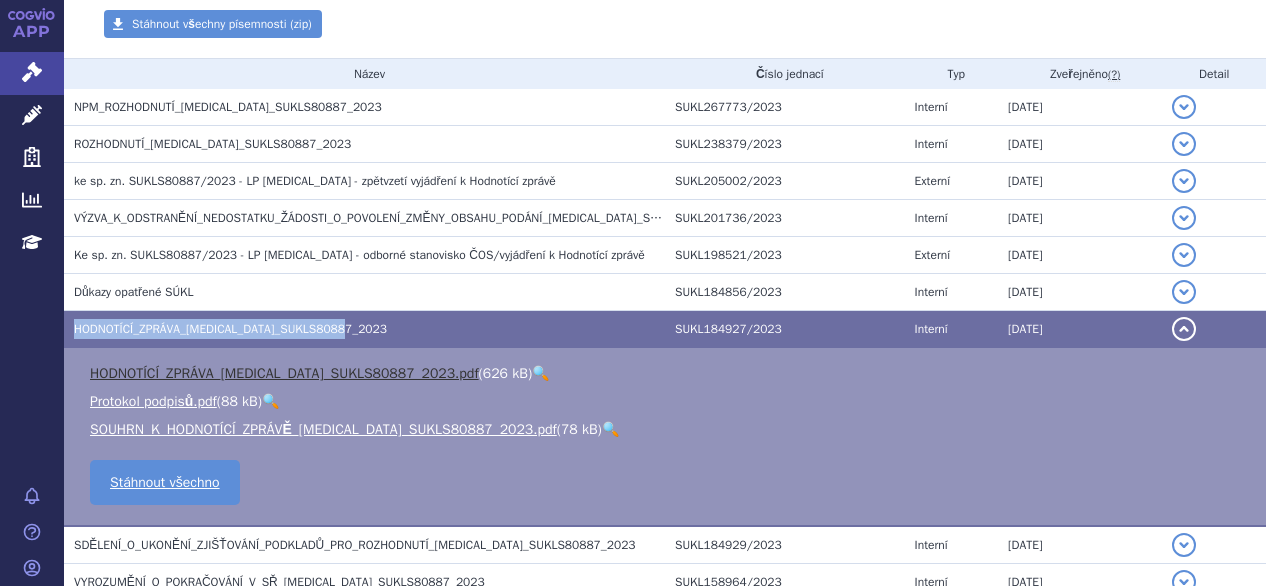 click on "HODNOTÍCÍ_ZPRÁVA_LYNPARZA_SUKLS80887_2023.pdf" at bounding box center (284, 373) 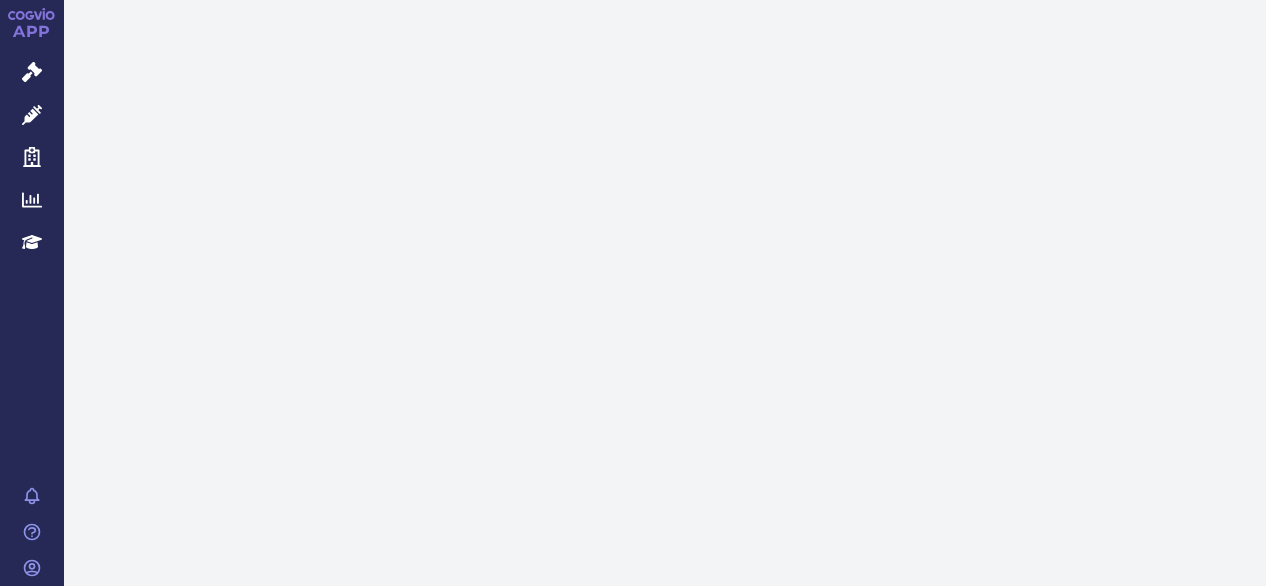 scroll, scrollTop: 0, scrollLeft: 0, axis: both 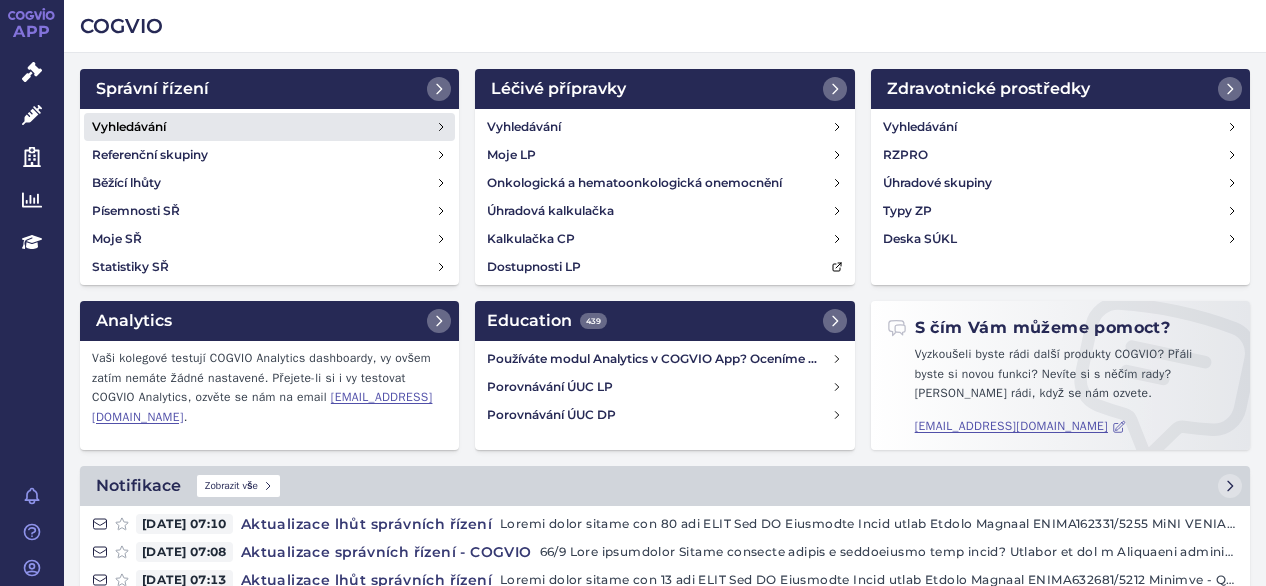 click on "Vyhledávání" at bounding box center [129, 127] 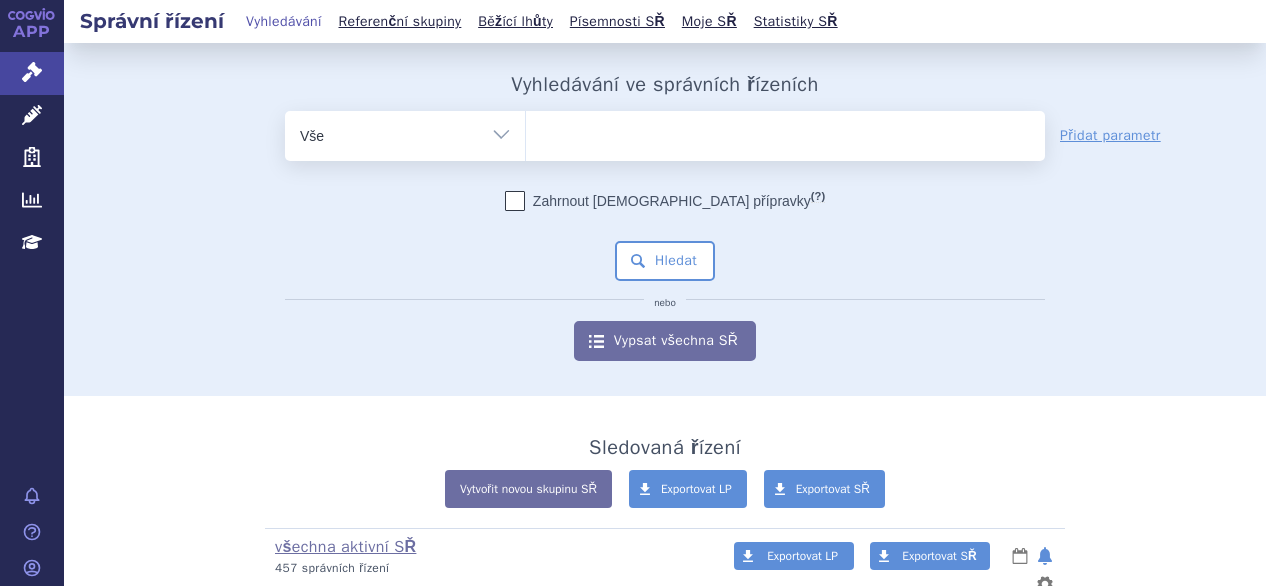 scroll, scrollTop: 0, scrollLeft: 0, axis: both 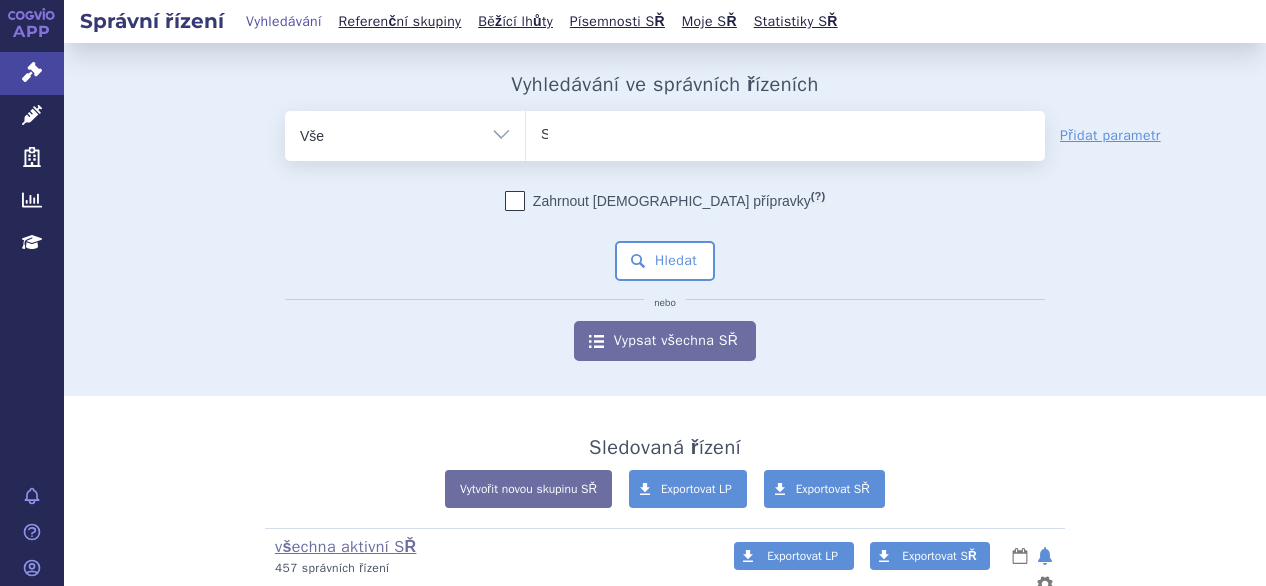 type 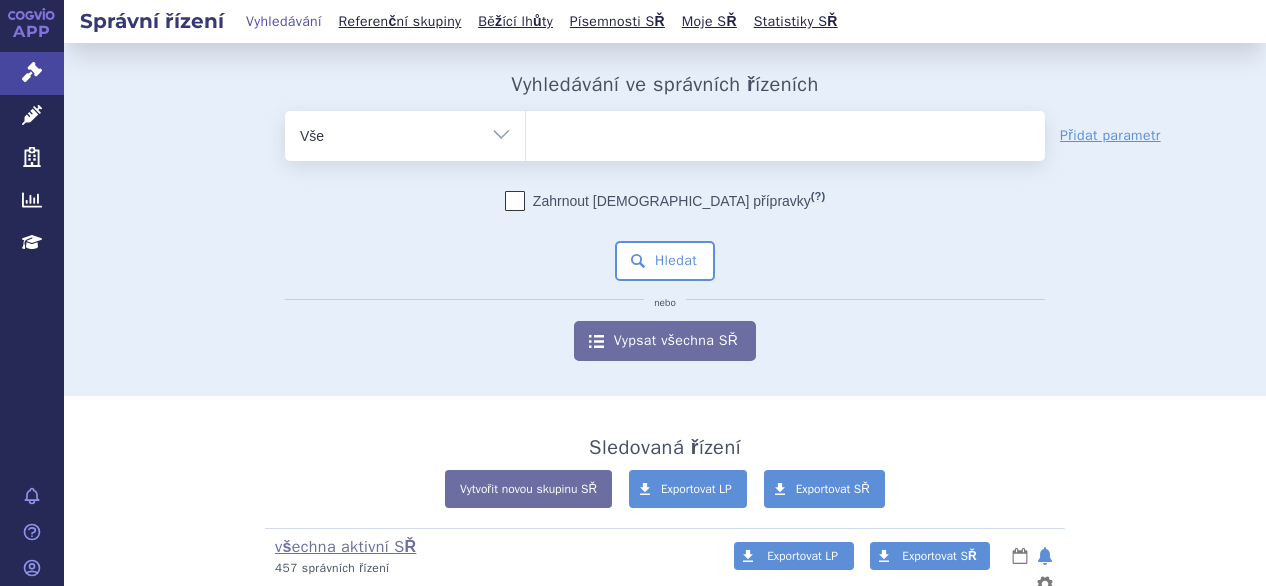 select on "SUKLS305822/2020" 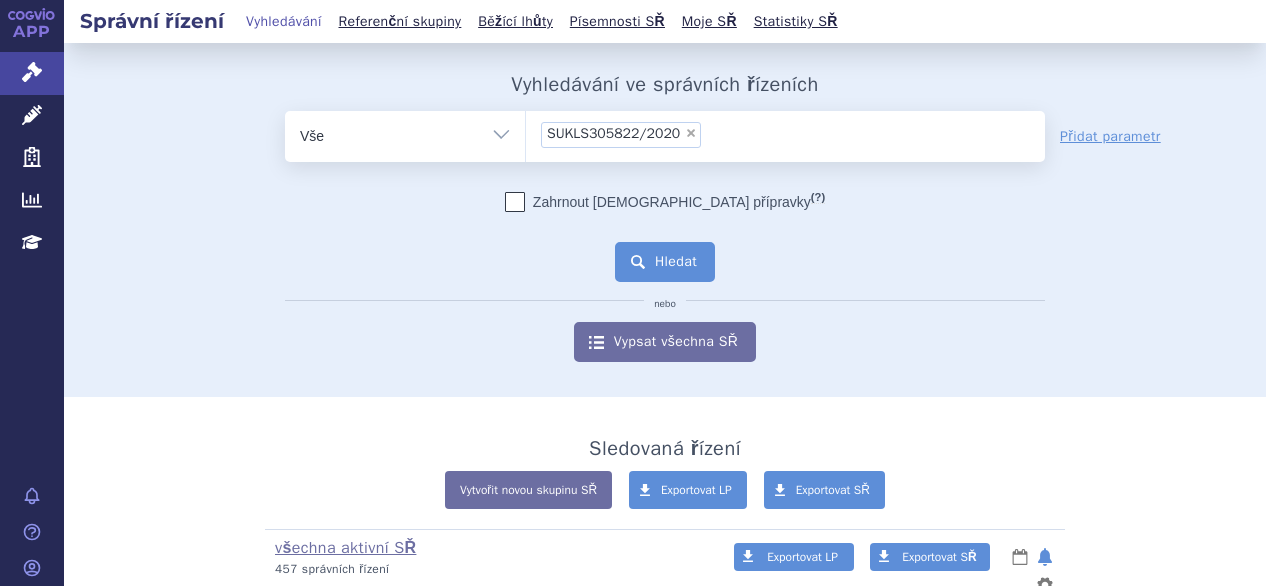 click on "Hledat" at bounding box center (665, 262) 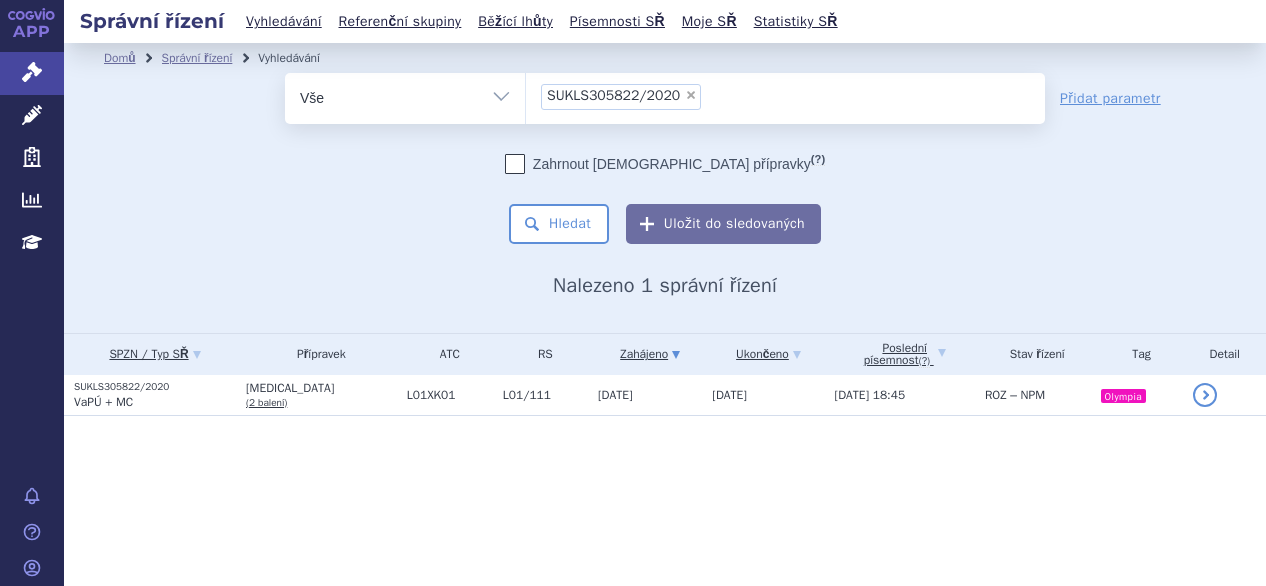scroll, scrollTop: 0, scrollLeft: 0, axis: both 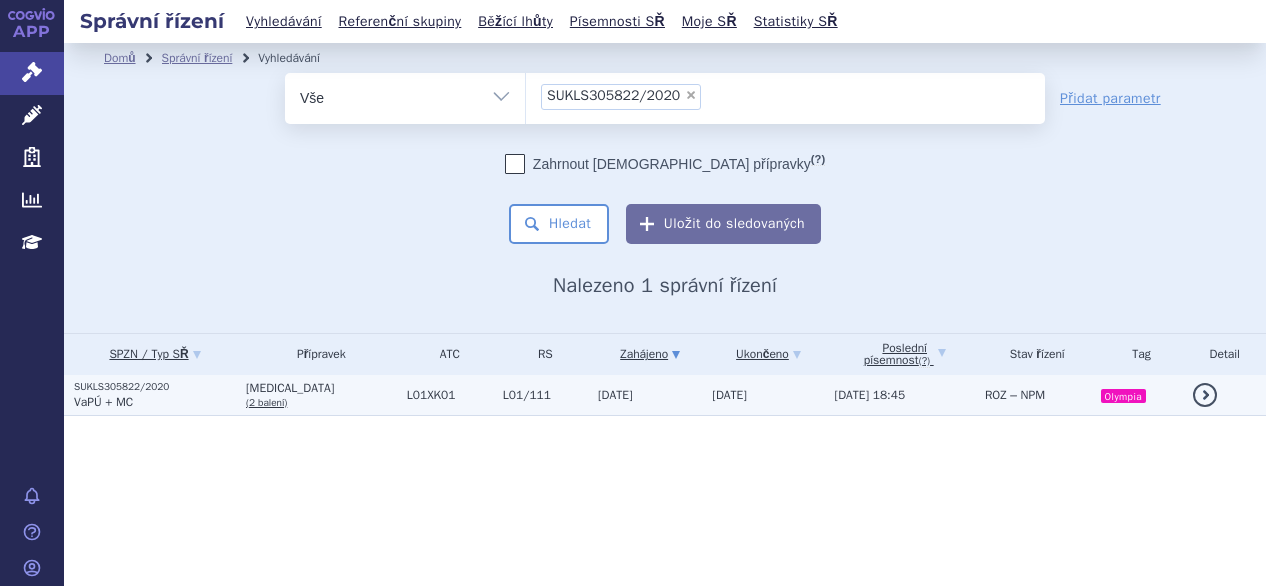 click on "SUKLS305822/2020" at bounding box center [155, 387] 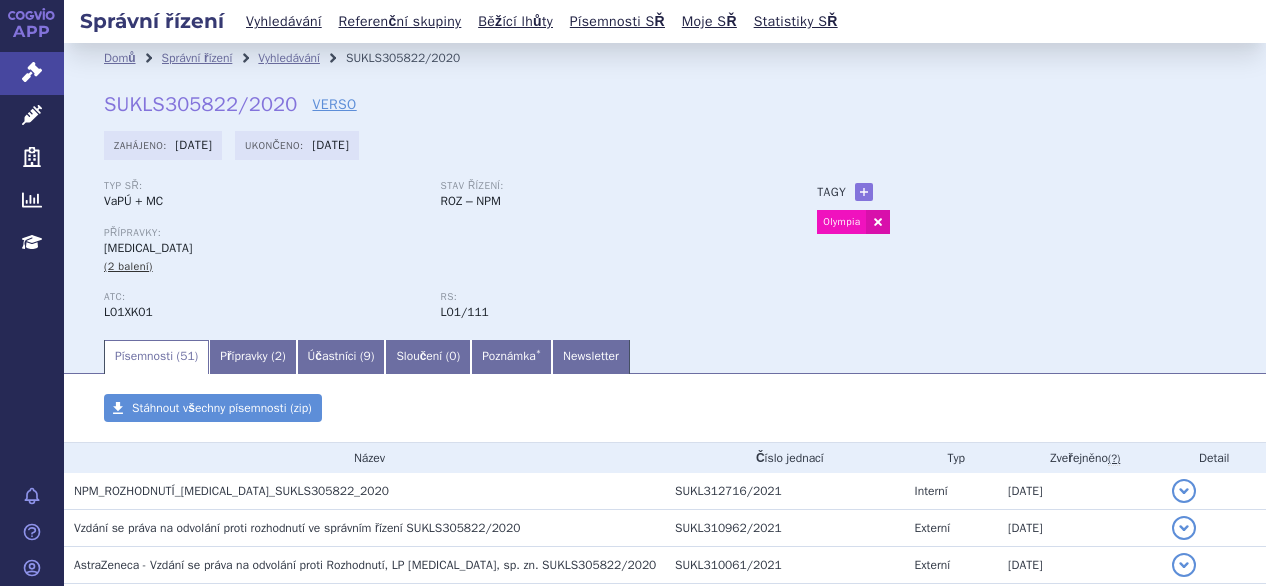 scroll, scrollTop: 0, scrollLeft: 0, axis: both 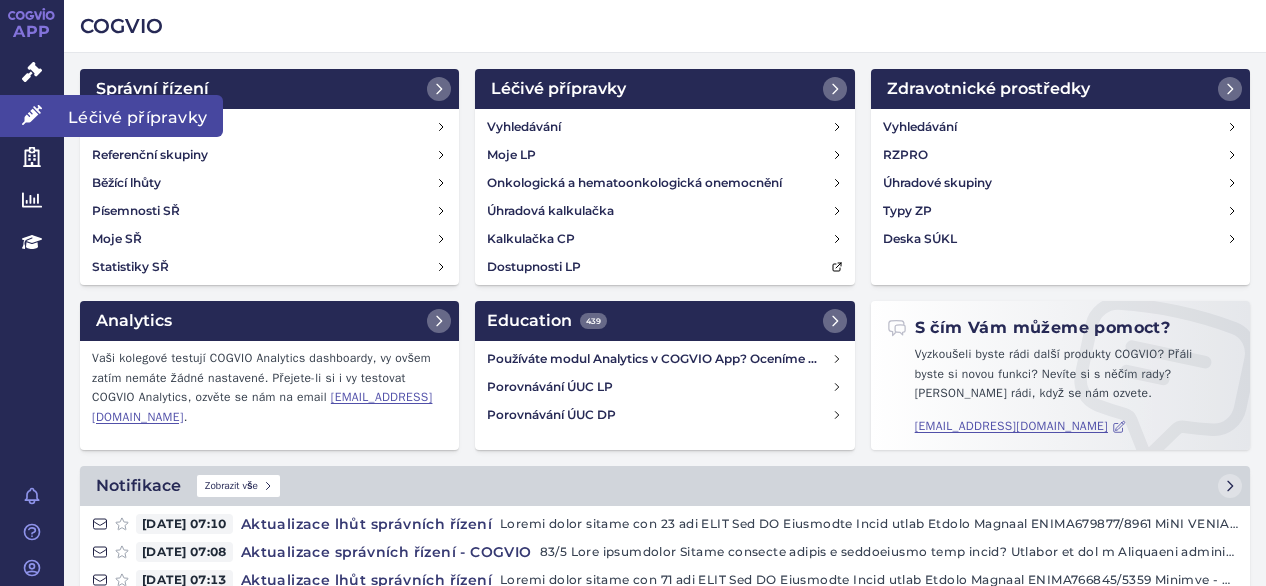 click 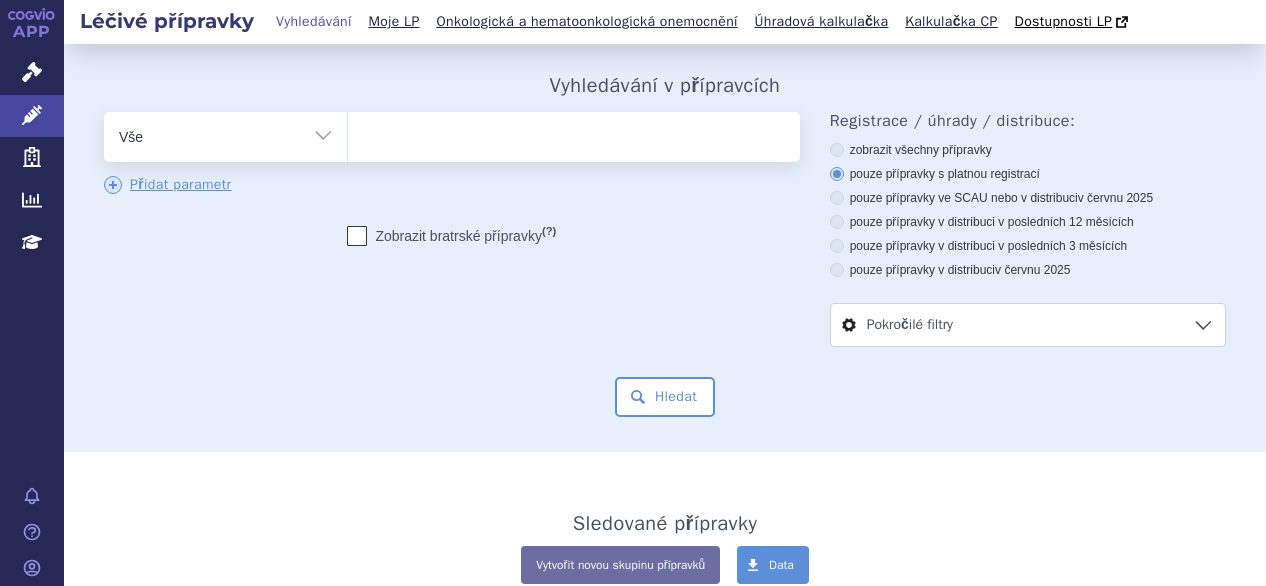 scroll, scrollTop: 0, scrollLeft: 0, axis: both 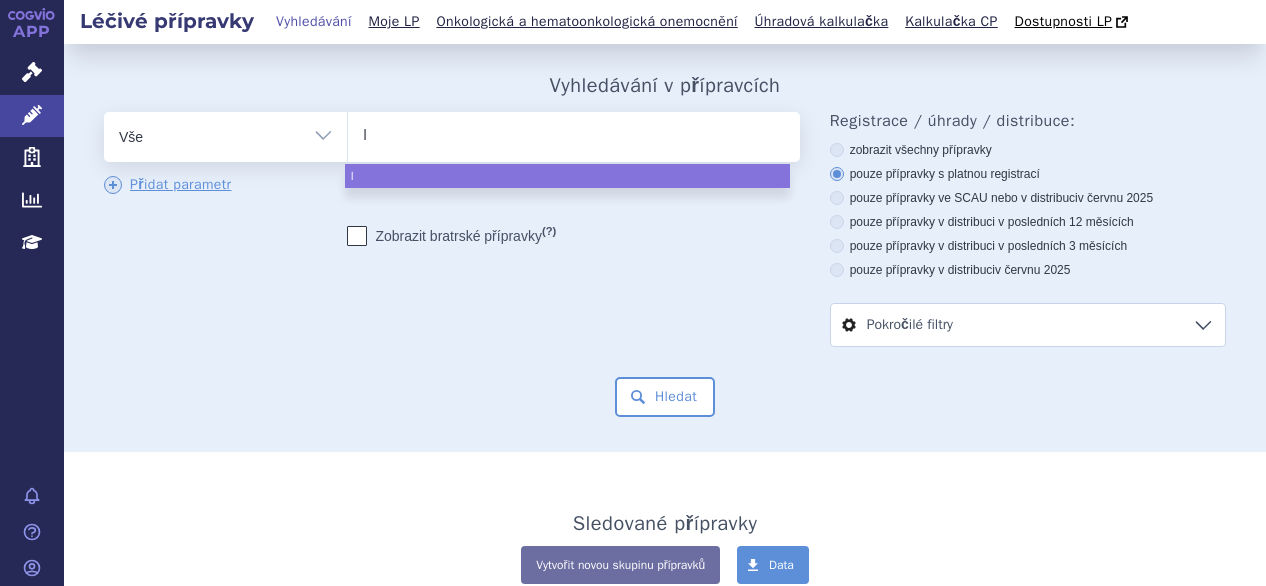 type on "ly" 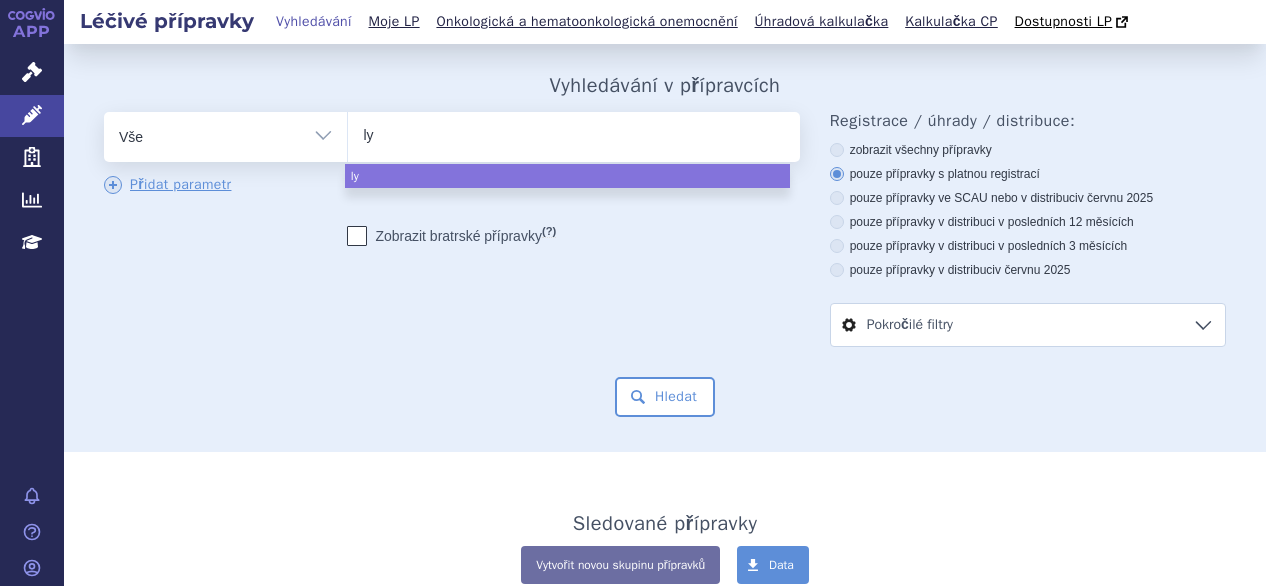 type on "lyn" 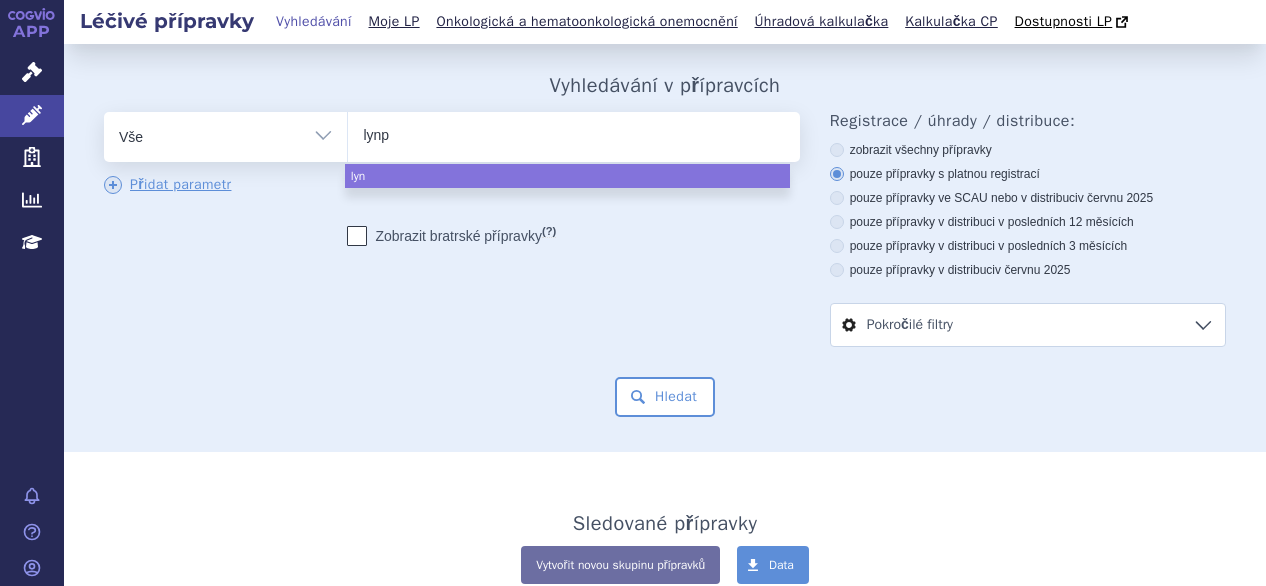type on "lynpa" 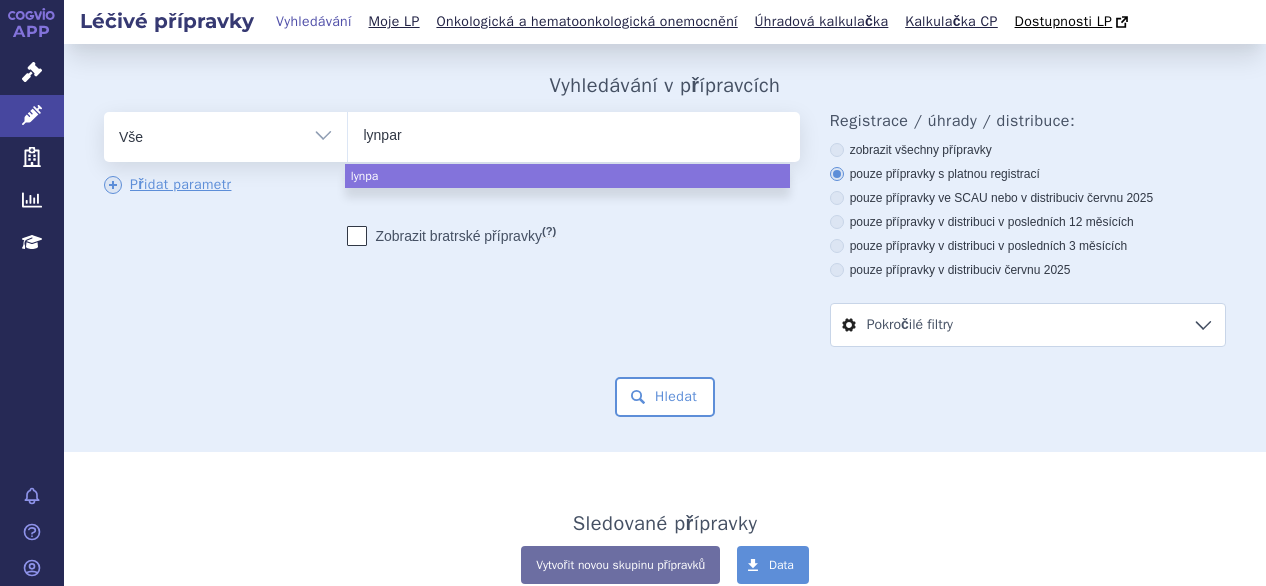 type on "lynparz" 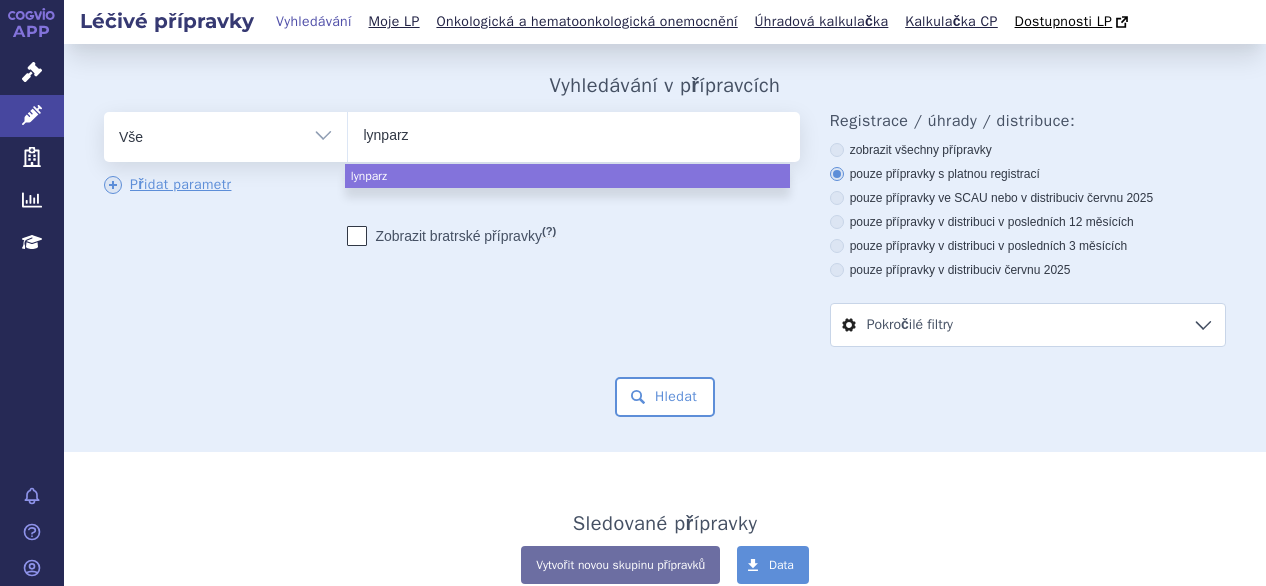 type on "lynparza" 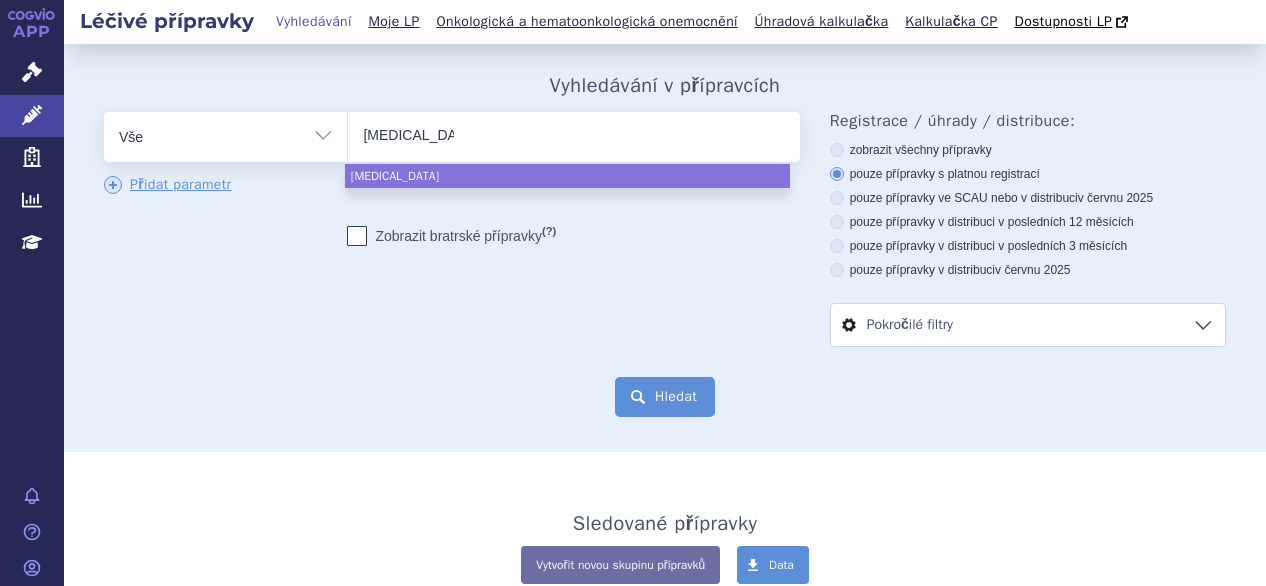 select on "lynparza" 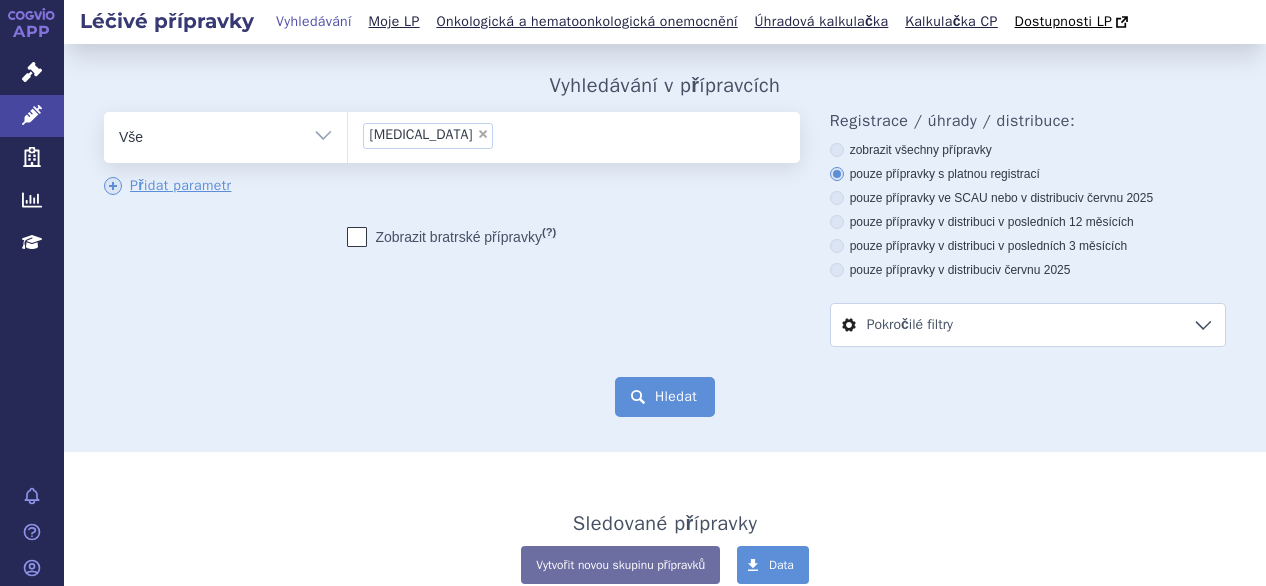 click on "Hledat" at bounding box center (665, 397) 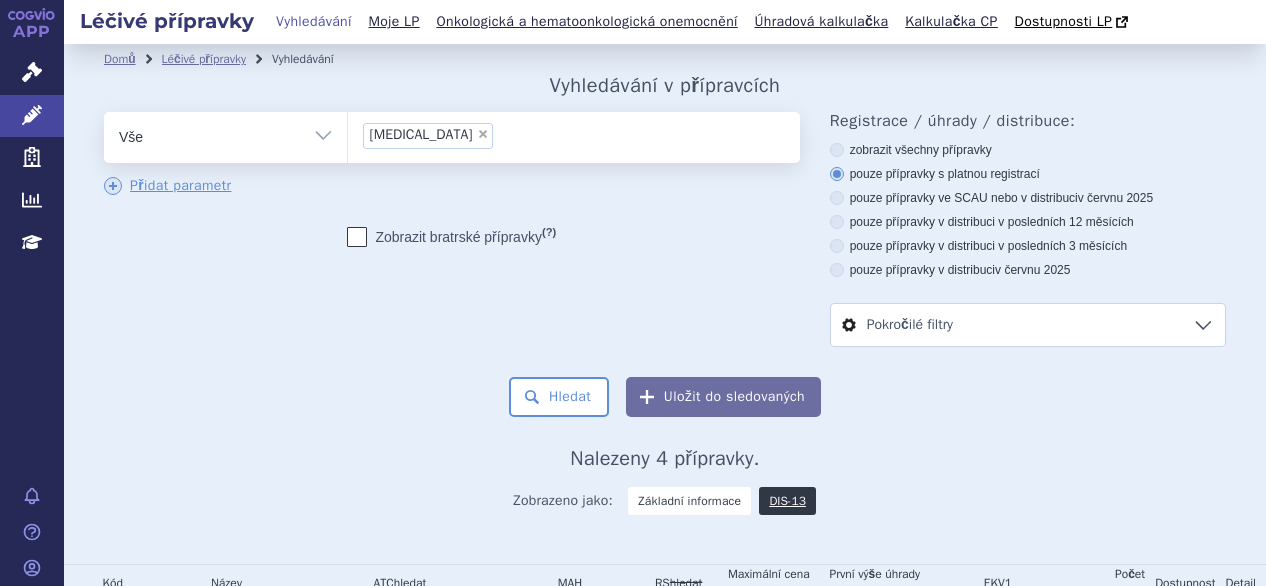 scroll, scrollTop: 0, scrollLeft: 0, axis: both 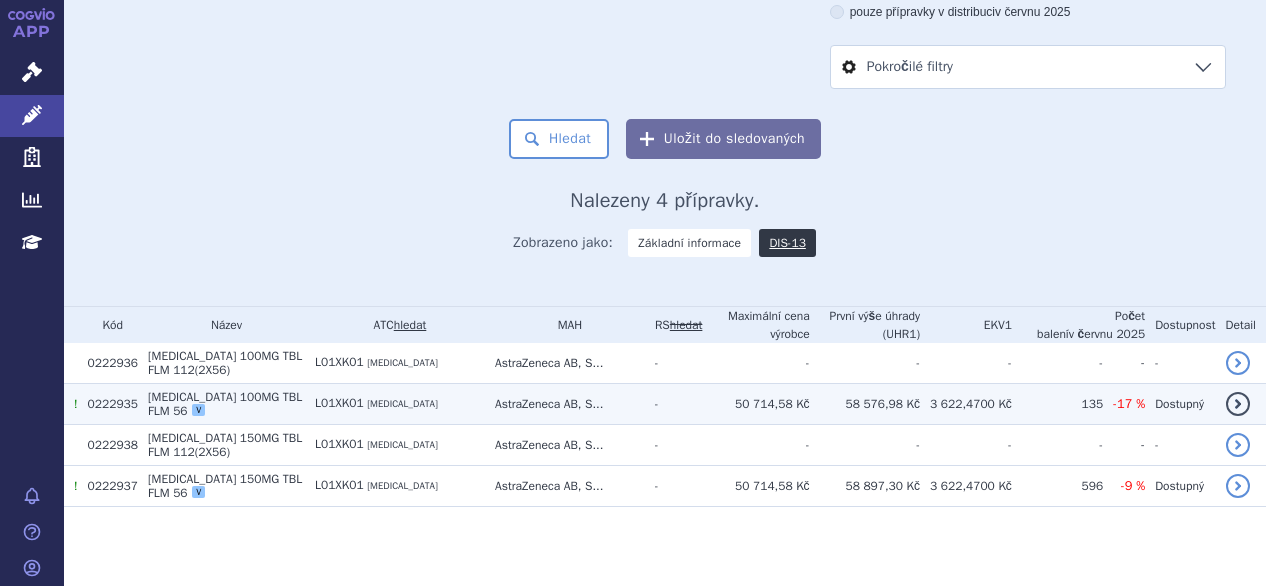 click on "[MEDICAL_DATA]" at bounding box center [192, 397] 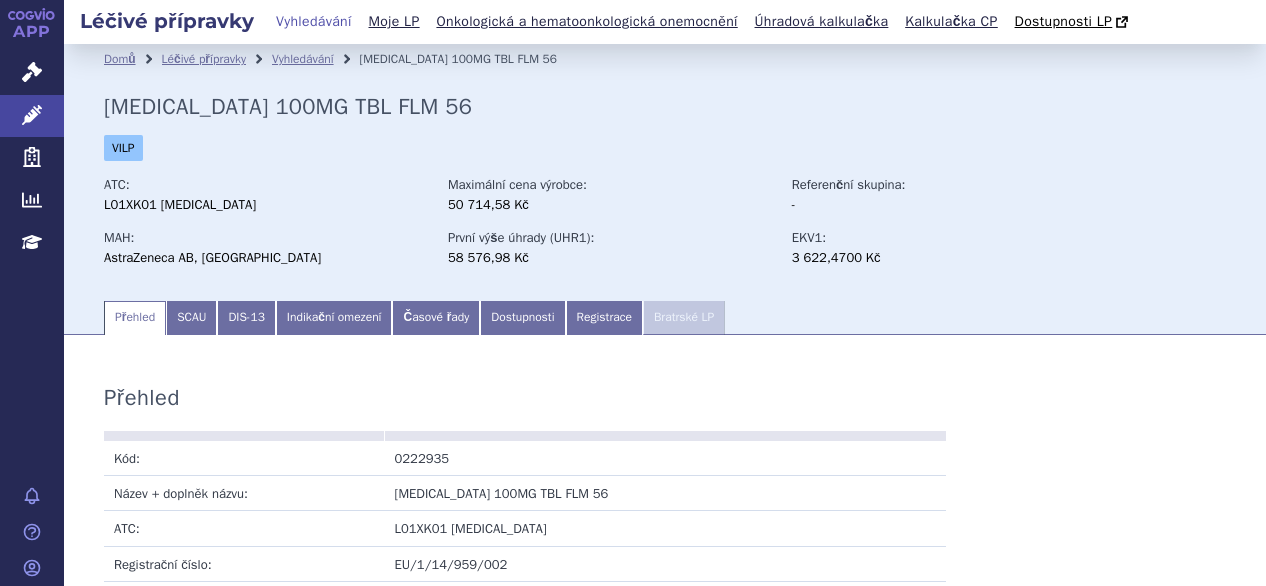 scroll, scrollTop: 0, scrollLeft: 0, axis: both 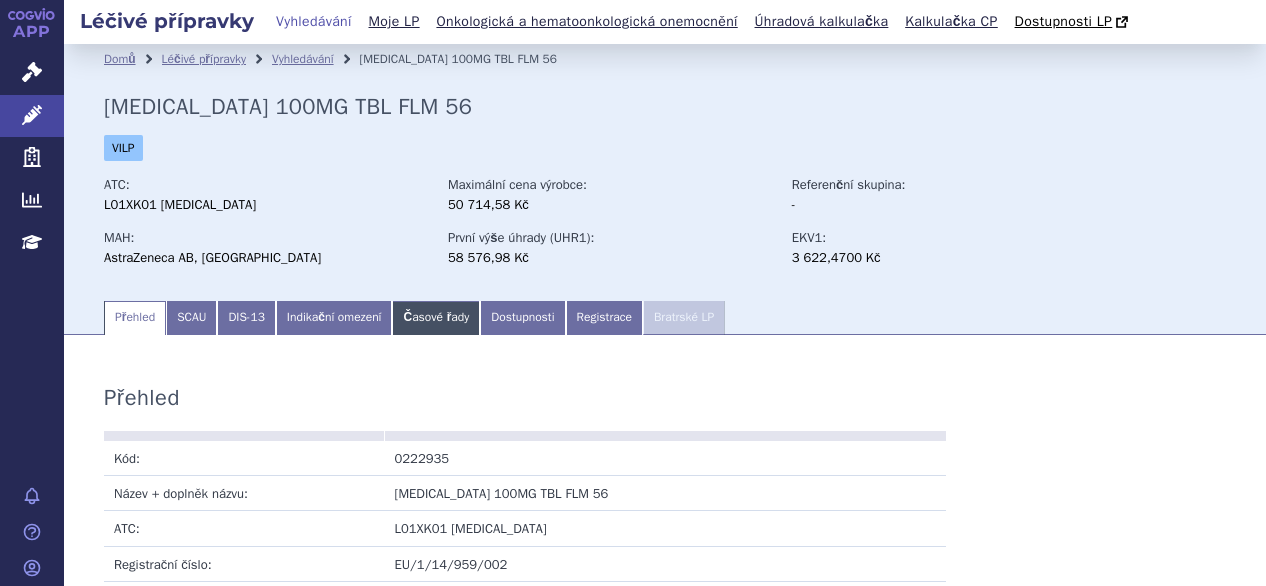 click on "Časové řady" at bounding box center (436, 318) 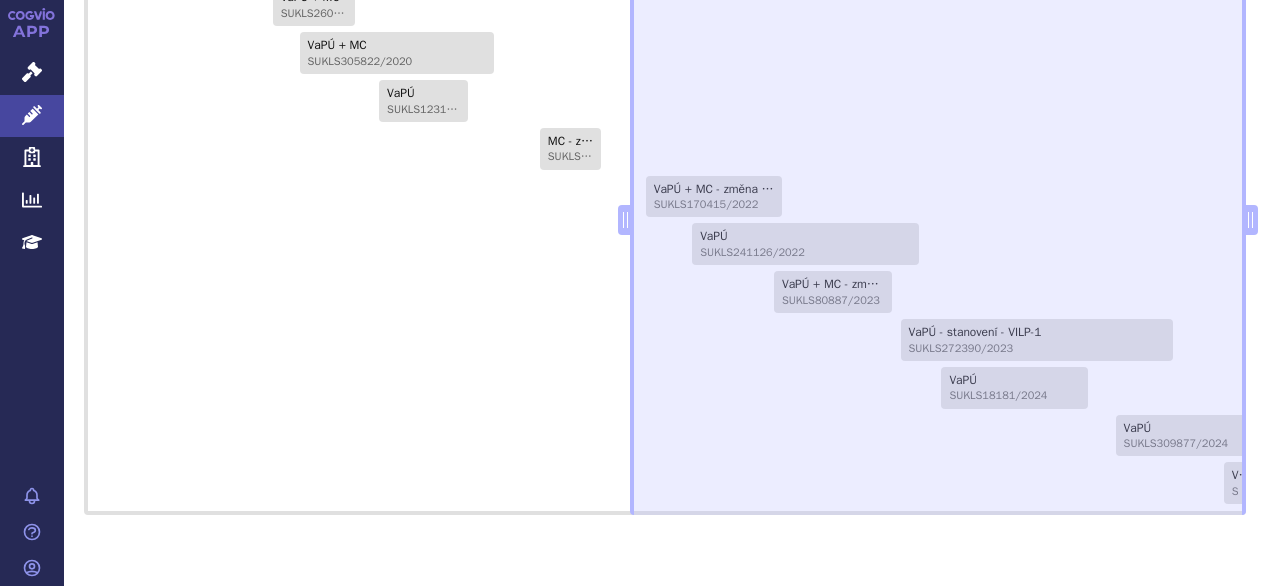 scroll, scrollTop: 1490, scrollLeft: 0, axis: vertical 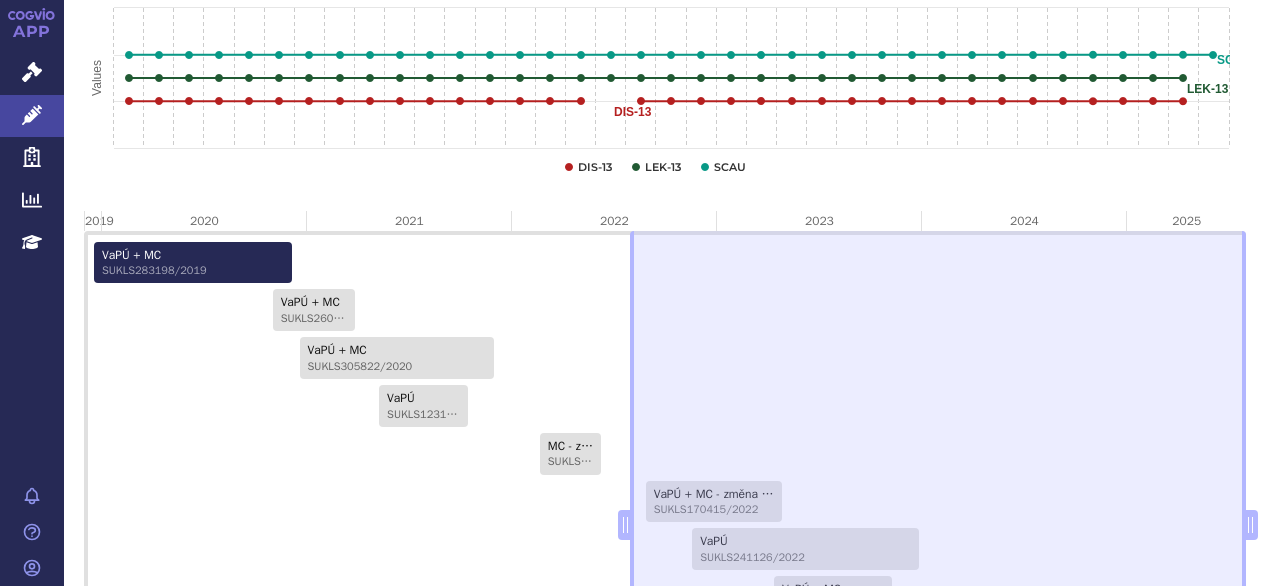 click on "SUKLS283198/2019" at bounding box center [193, 270] 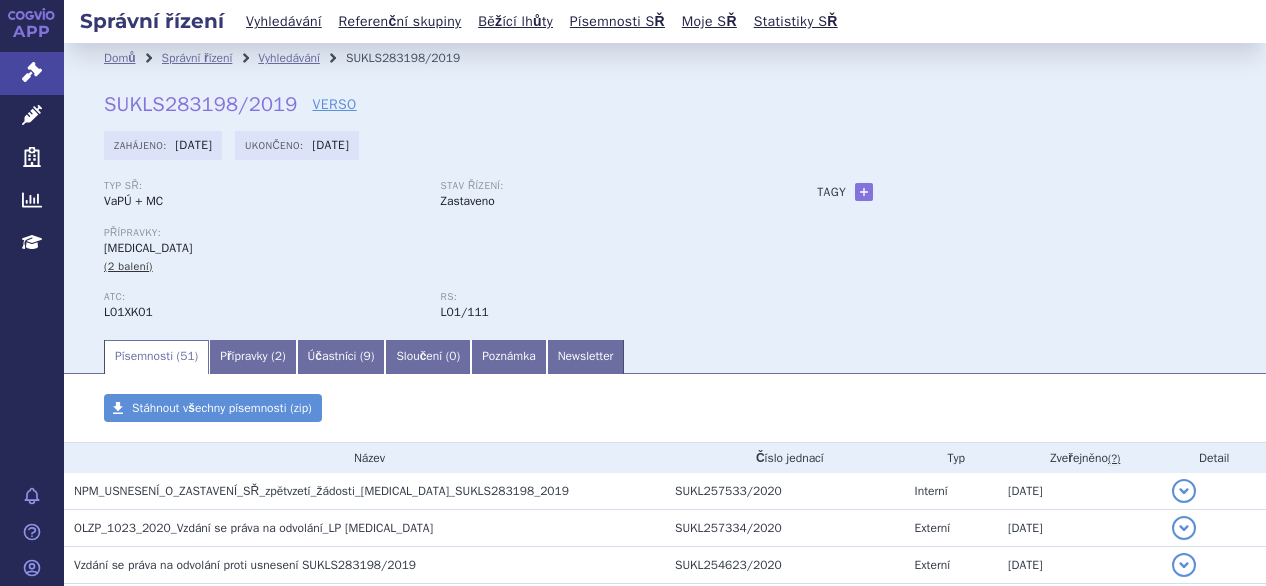 scroll, scrollTop: 0, scrollLeft: 0, axis: both 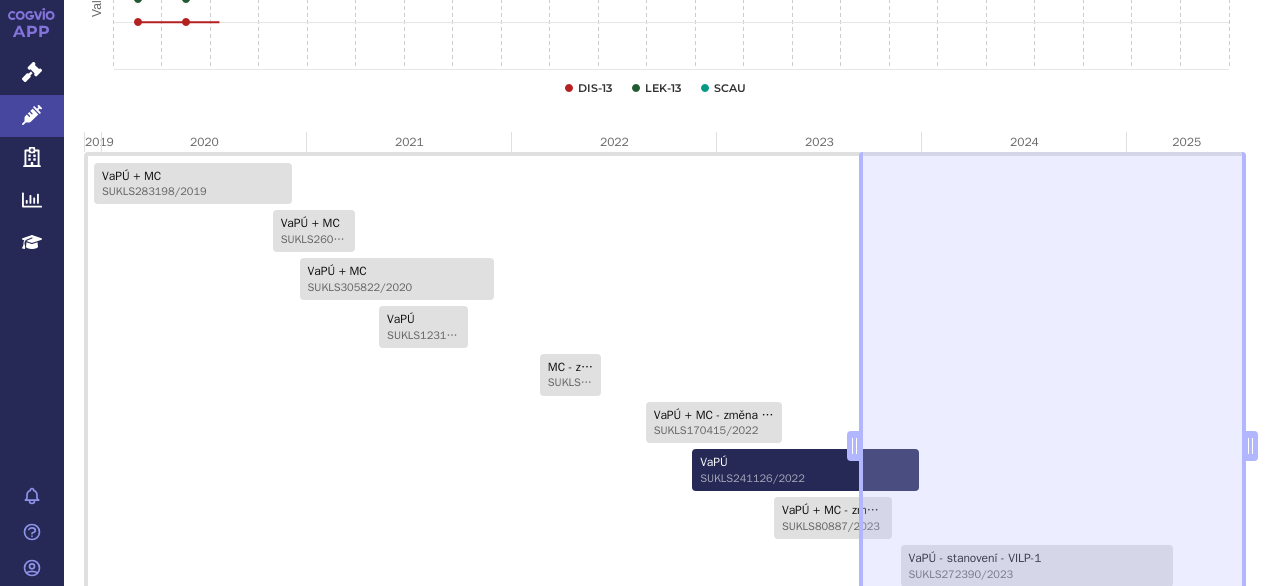 drag, startPoint x: 612, startPoint y: 449, endPoint x: 835, endPoint y: 466, distance: 223.64705 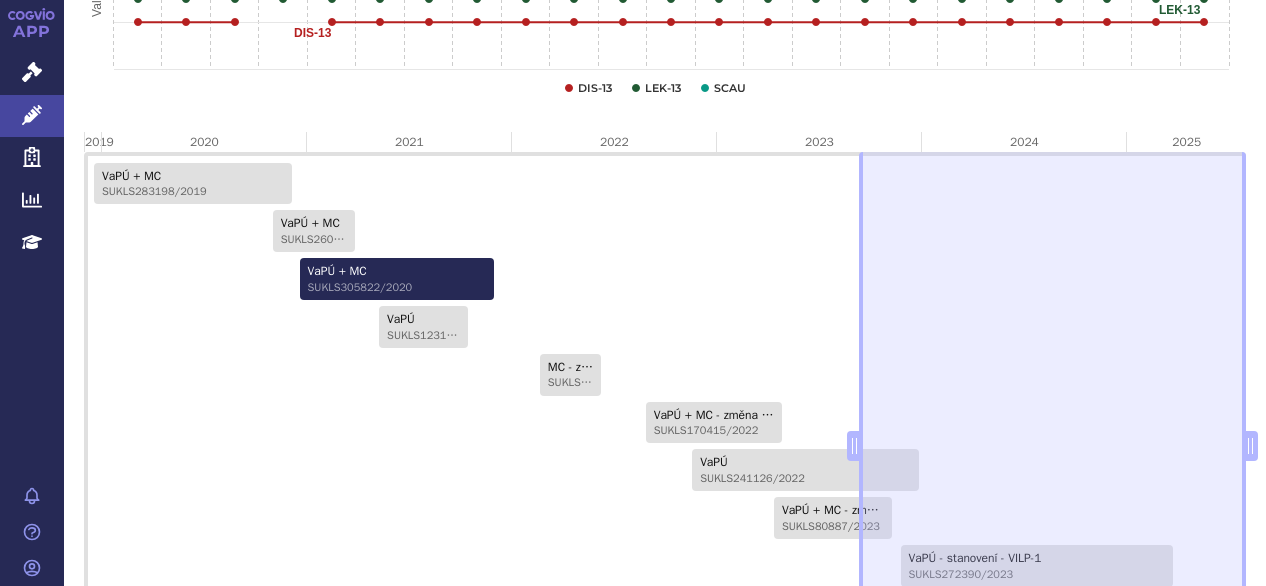 click on "VaPÚ + MC SUKLS305822/2020" at bounding box center (397, 279) 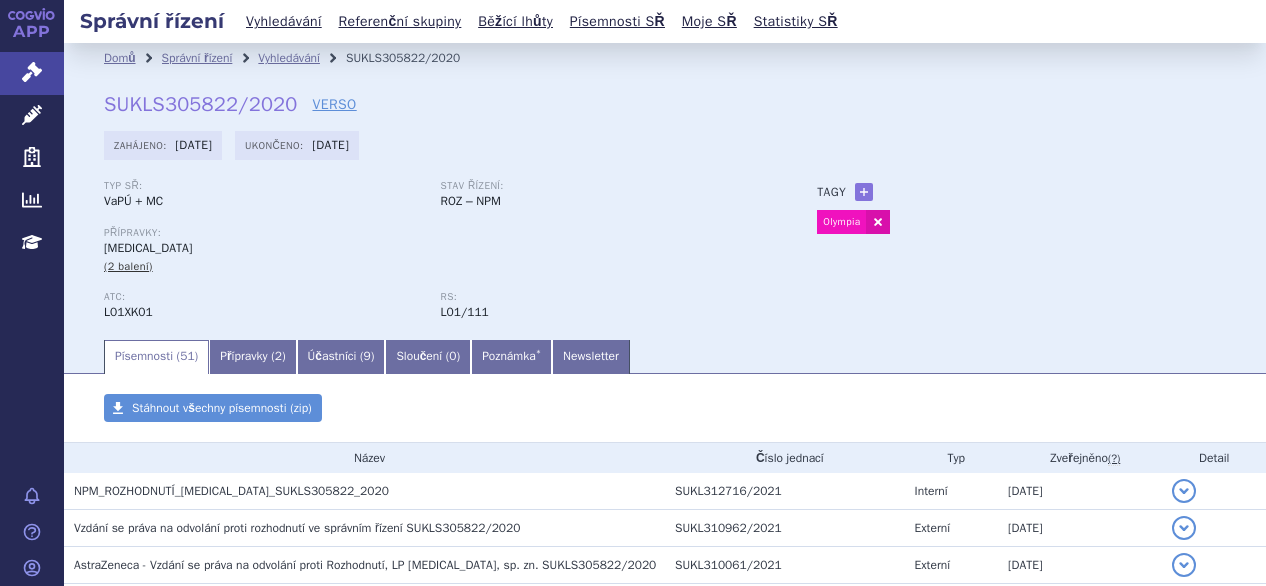 scroll, scrollTop: 0, scrollLeft: 0, axis: both 